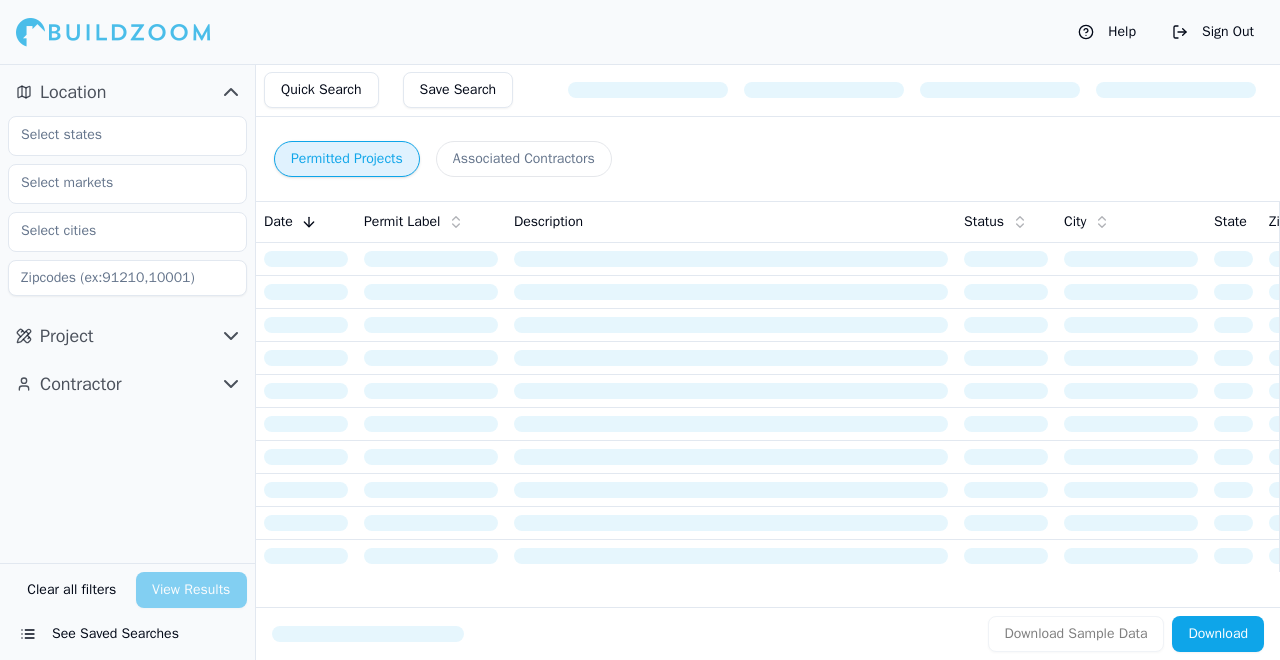 scroll, scrollTop: 0, scrollLeft: 0, axis: both 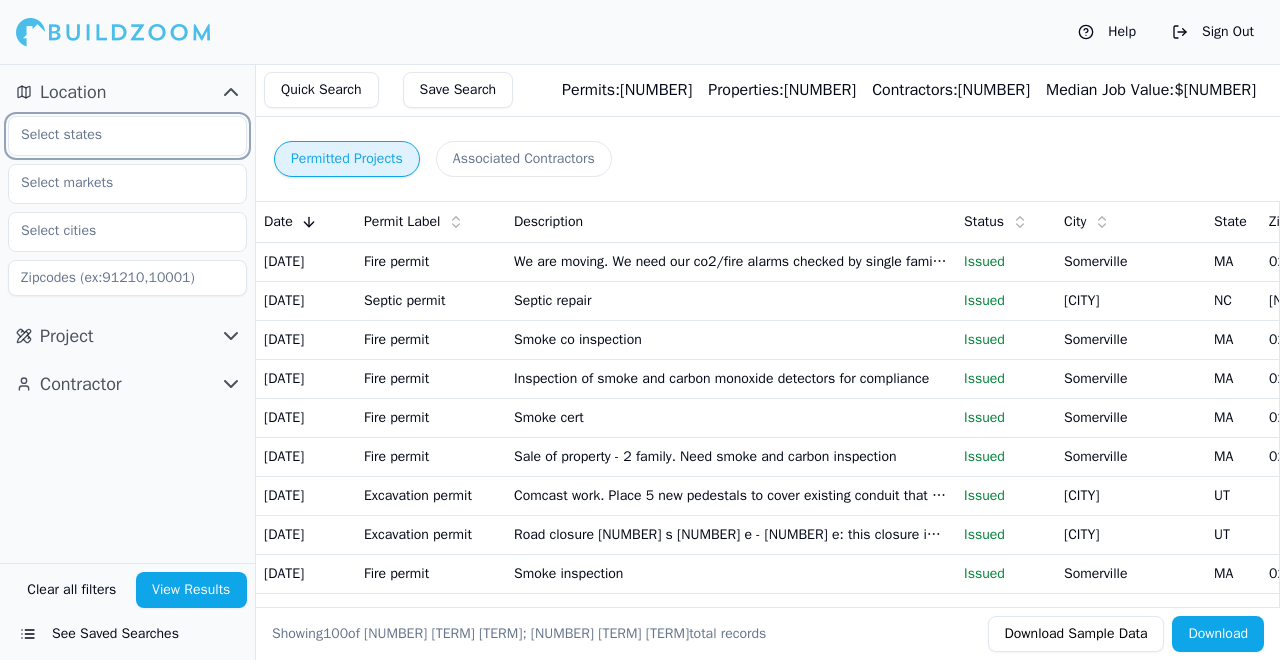 click at bounding box center [115, 135] 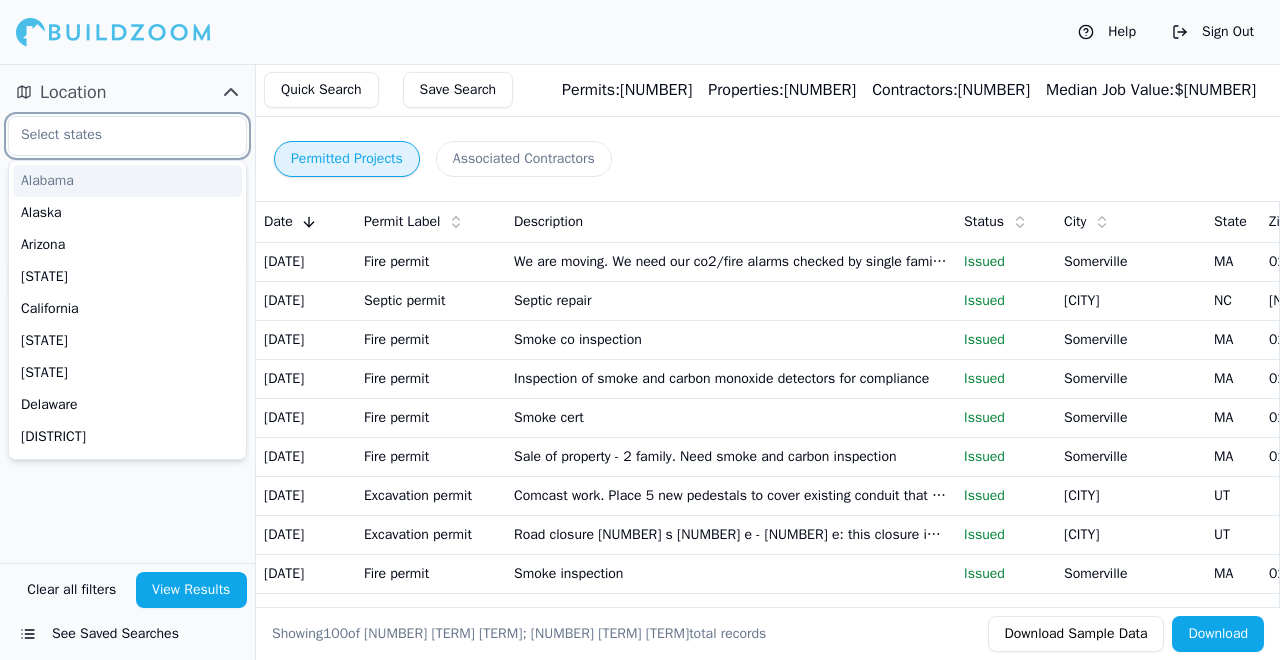 type on "f" 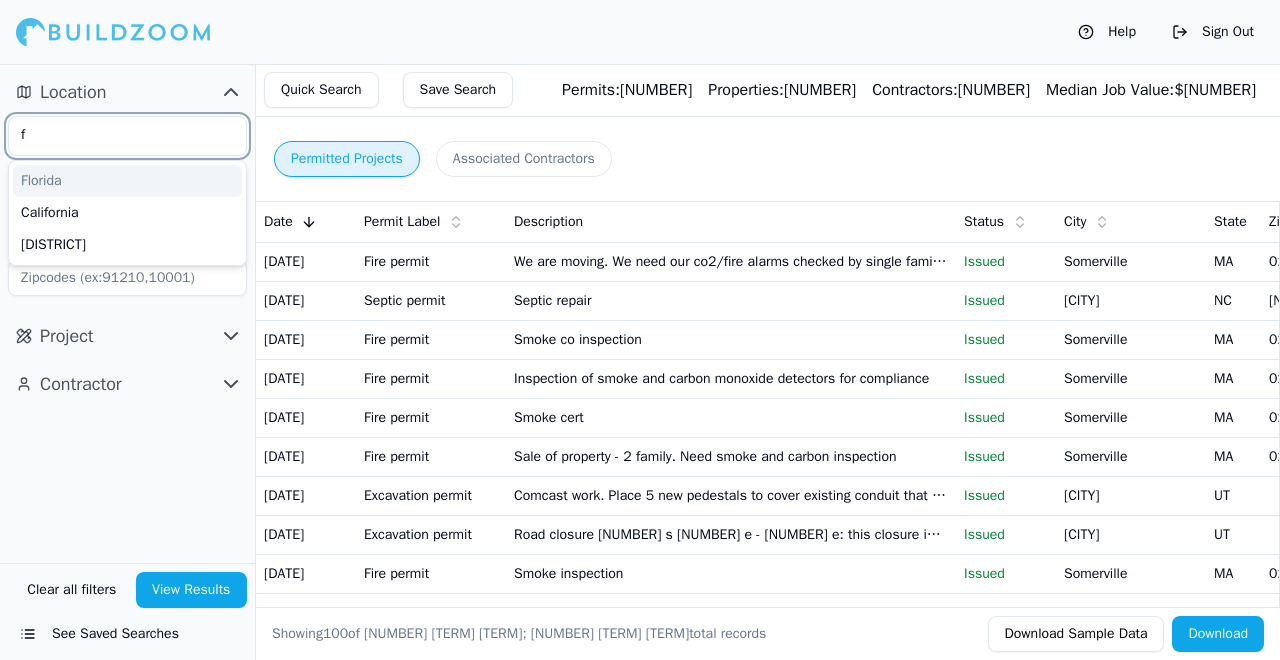 click on "Florida" at bounding box center [127, 181] 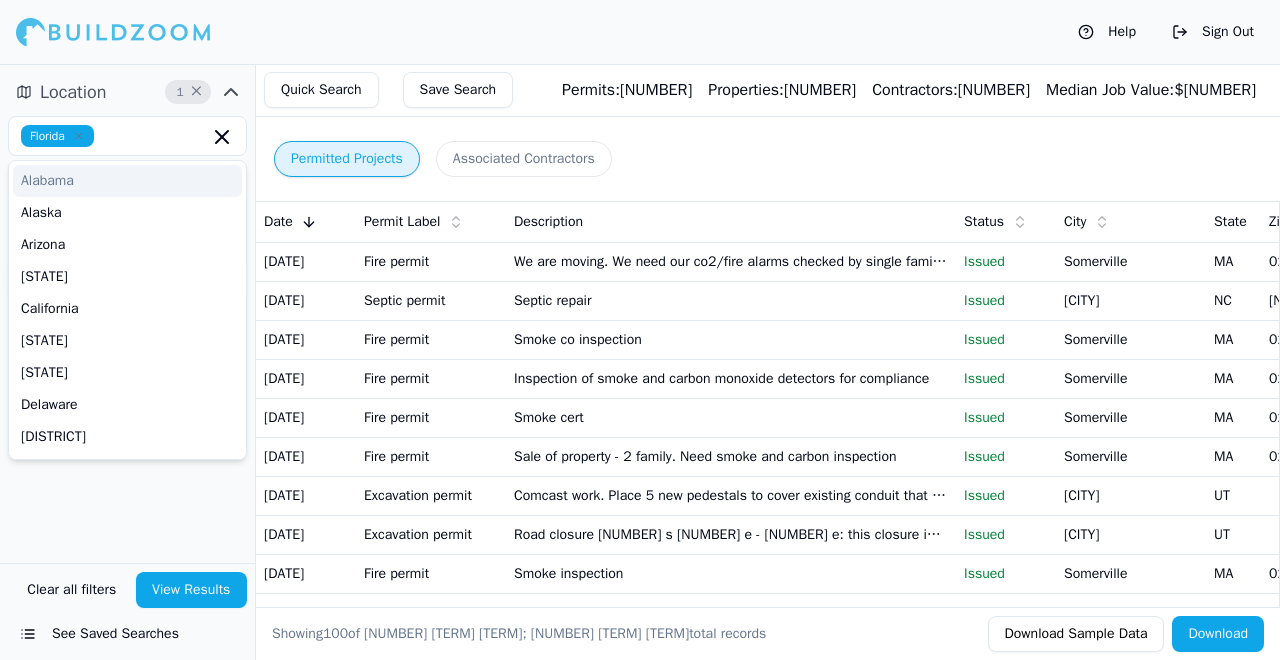 click on "Location 1 ×" at bounding box center (127, 92) 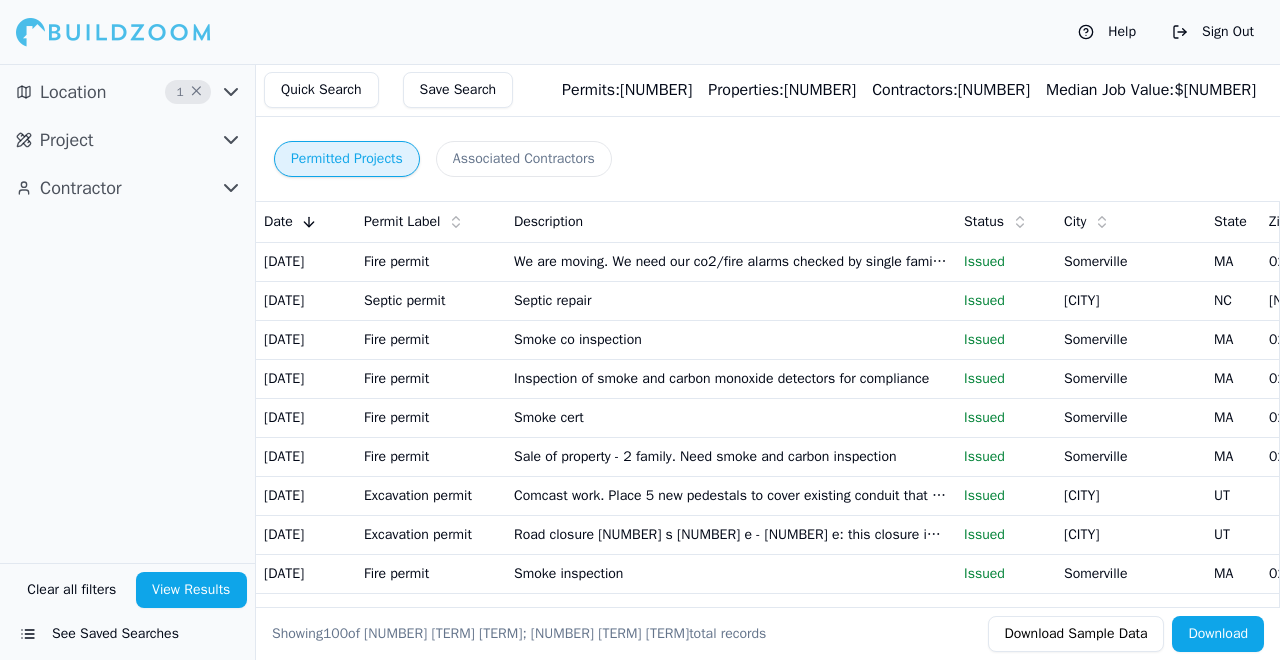 drag, startPoint x: 133, startPoint y: 83, endPoint x: 172, endPoint y: 92, distance: 40.024994 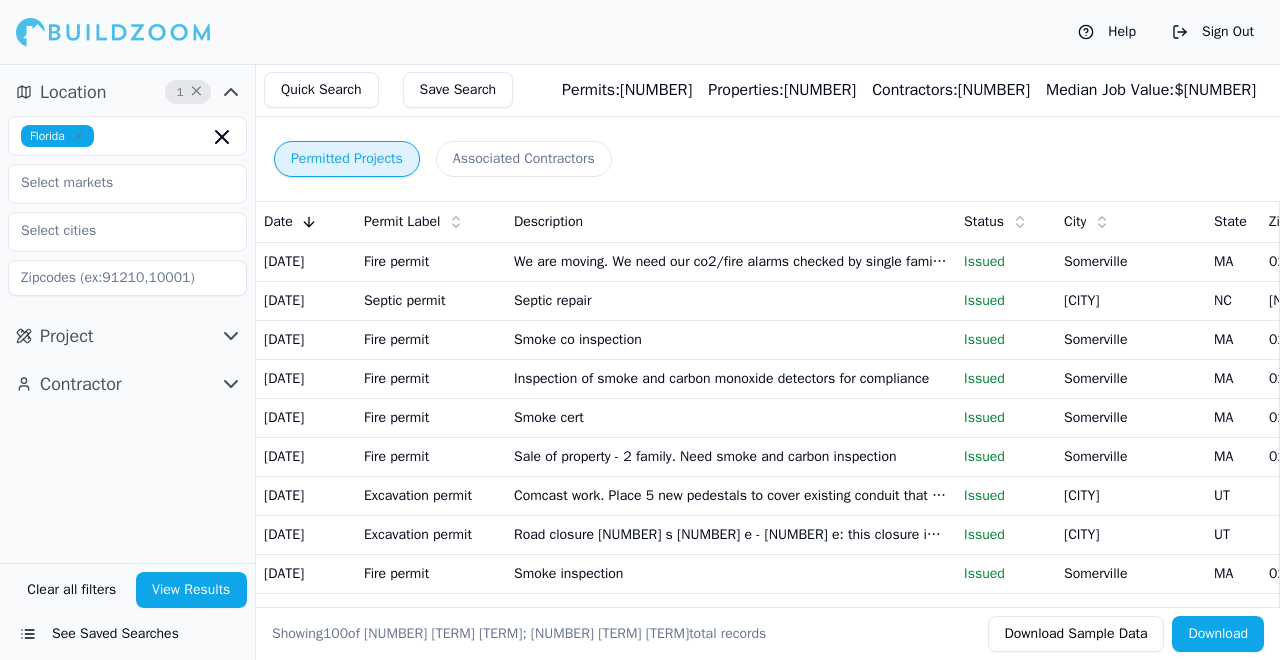 click 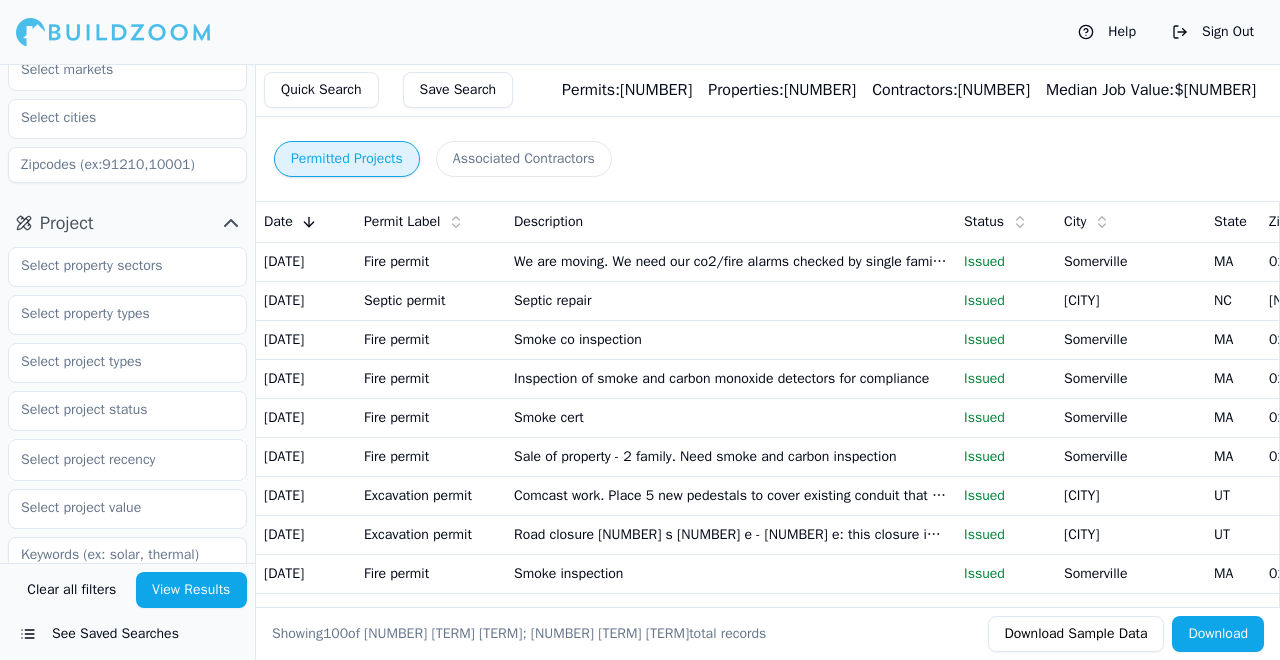 scroll, scrollTop: 122, scrollLeft: 0, axis: vertical 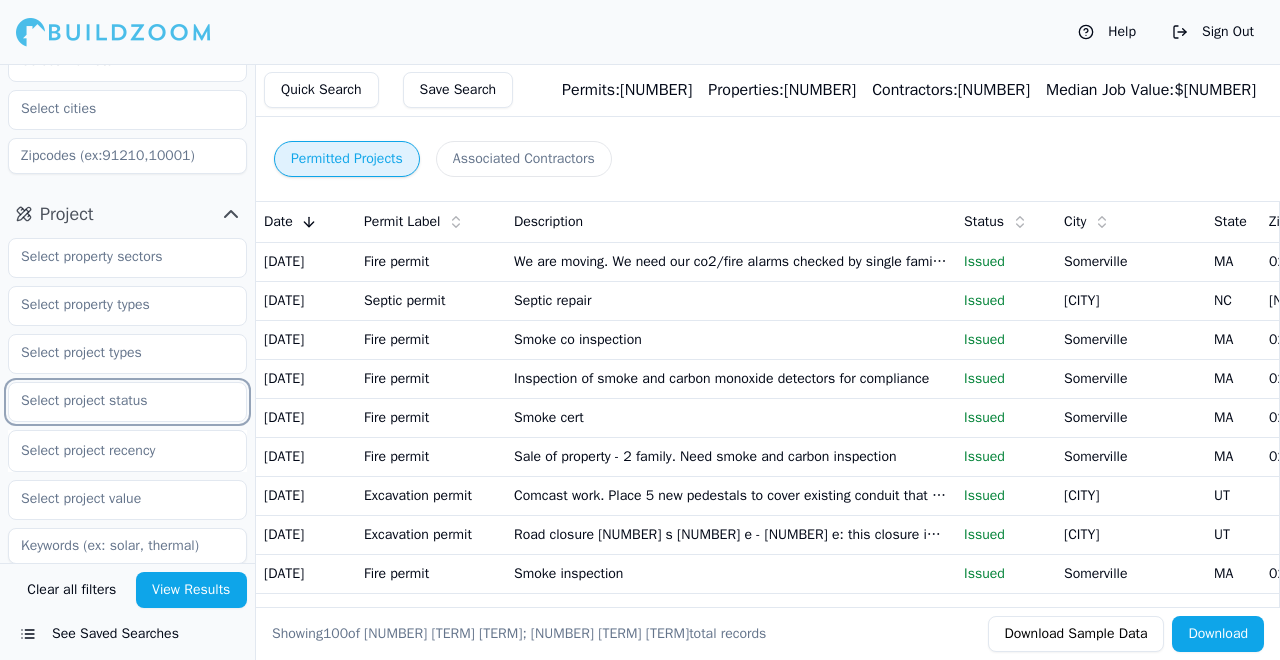 click at bounding box center [115, 401] 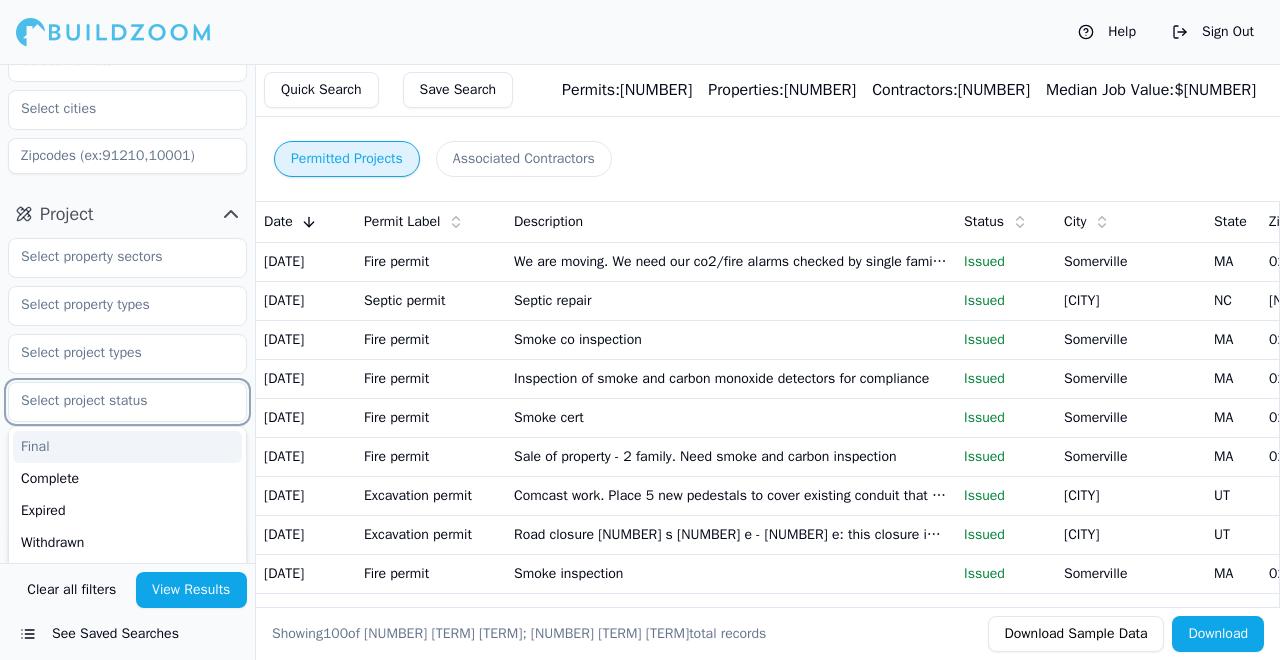 click on "Final" at bounding box center [127, 447] 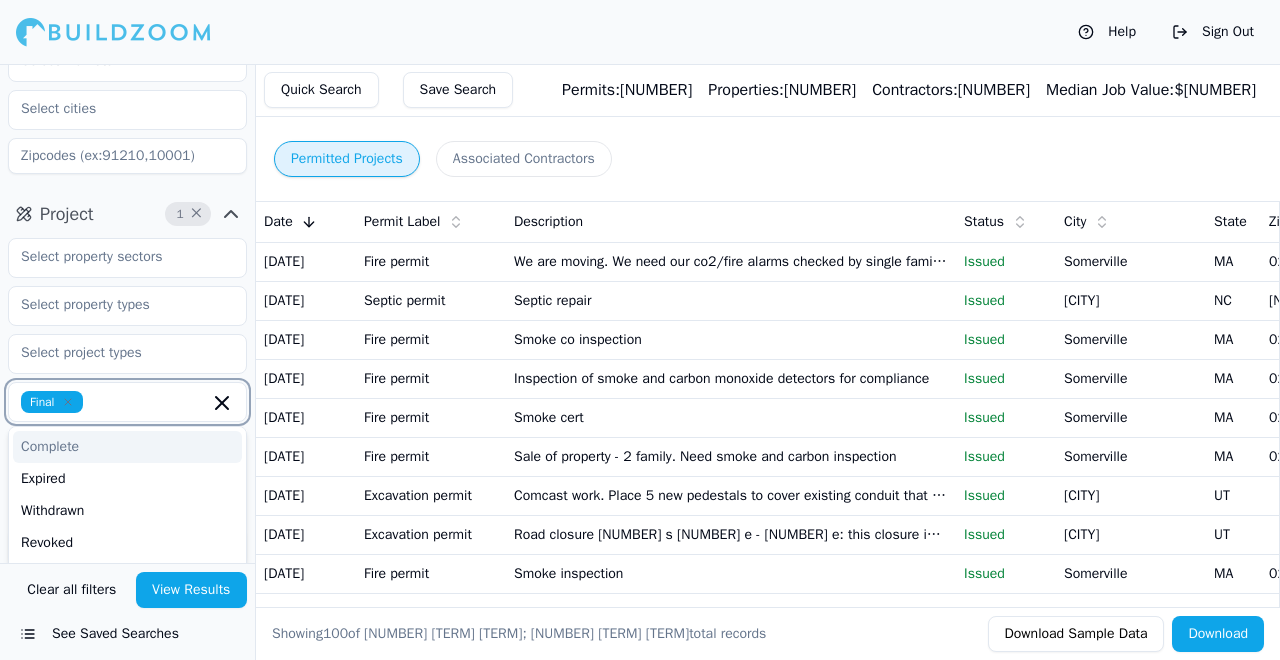 click on "Complete" at bounding box center [127, 447] 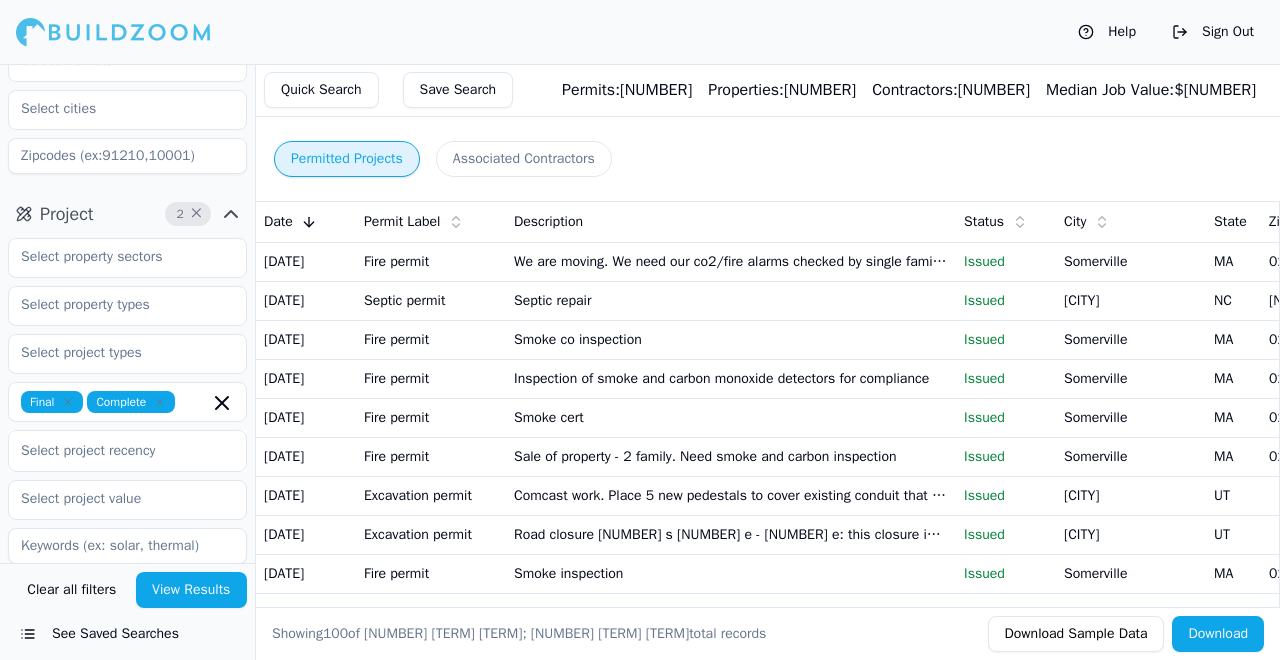 click on "Project 2 ×" at bounding box center [127, 214] 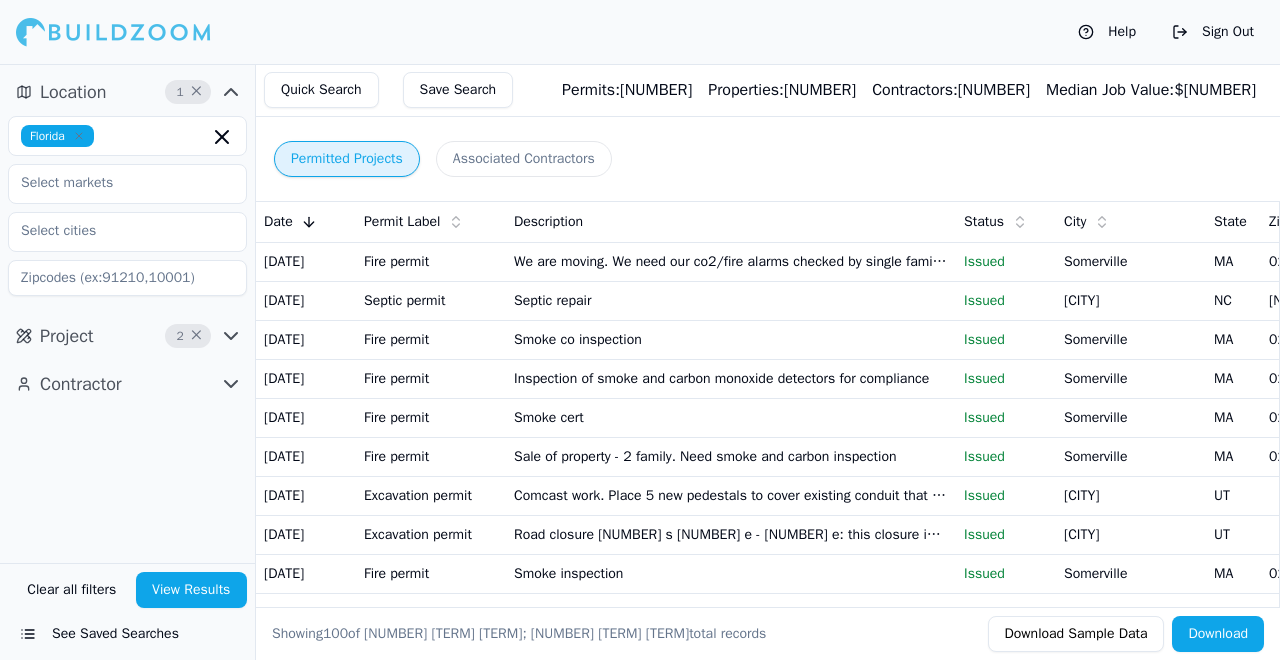 click on "Contractor" at bounding box center (81, 384) 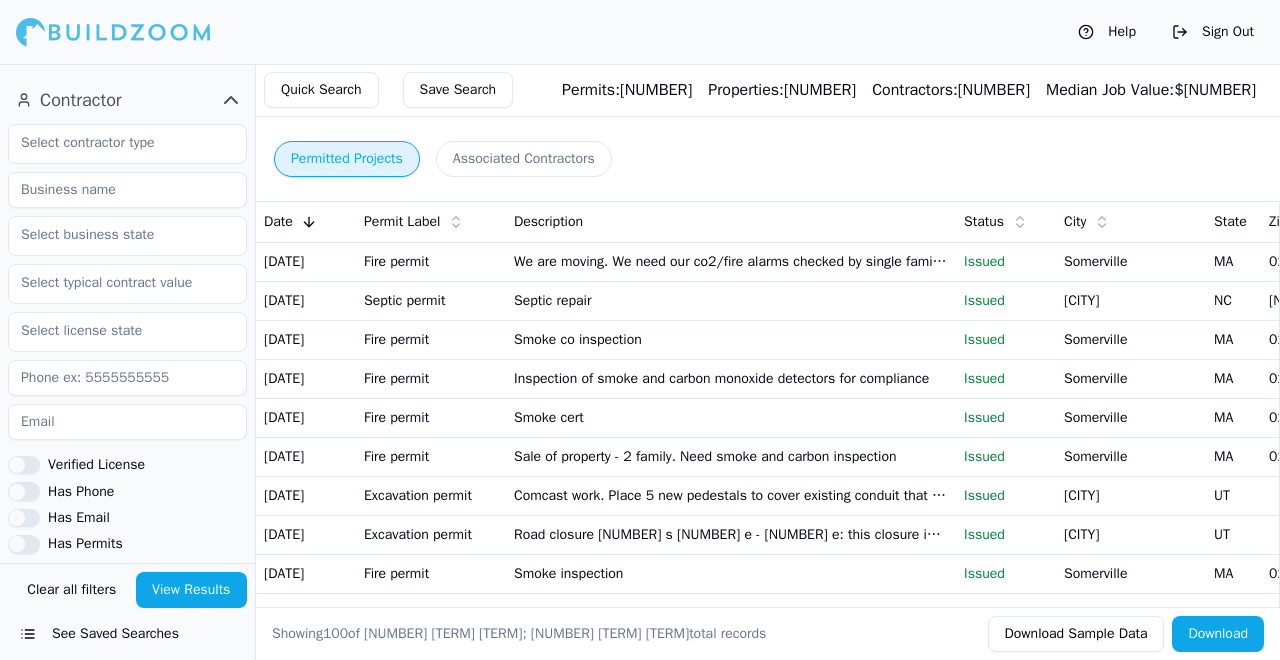 scroll, scrollTop: 284, scrollLeft: 0, axis: vertical 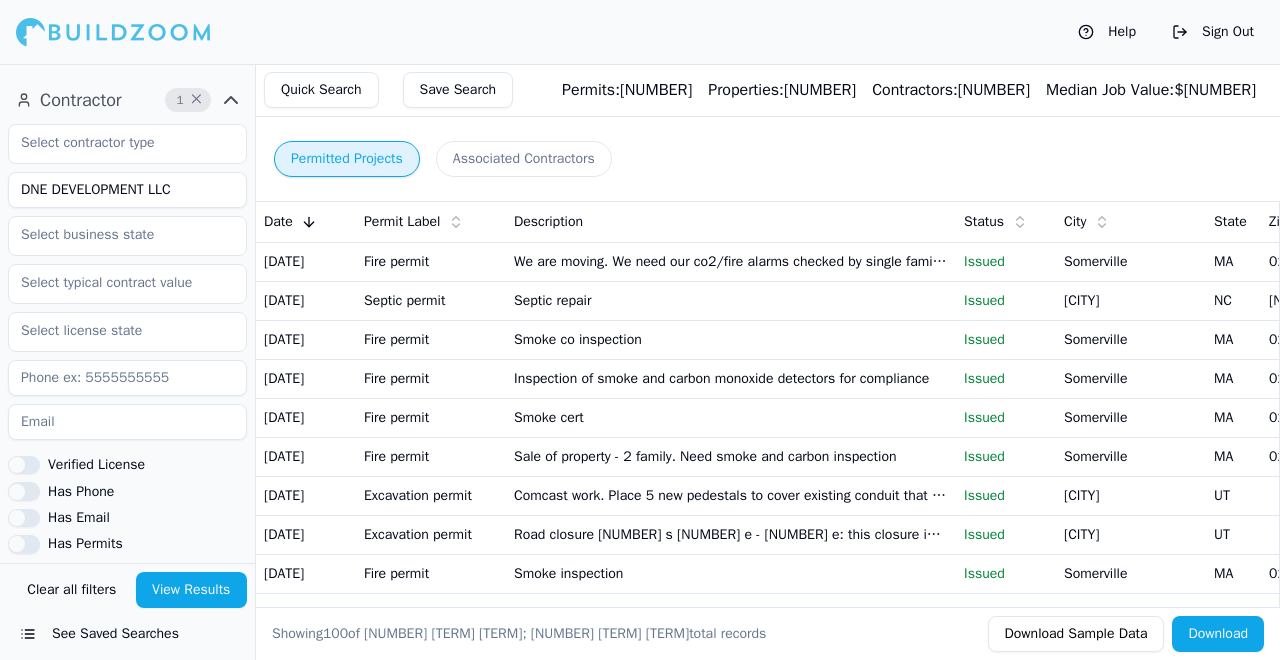 type on "DNE DEVELOPMENT LLC" 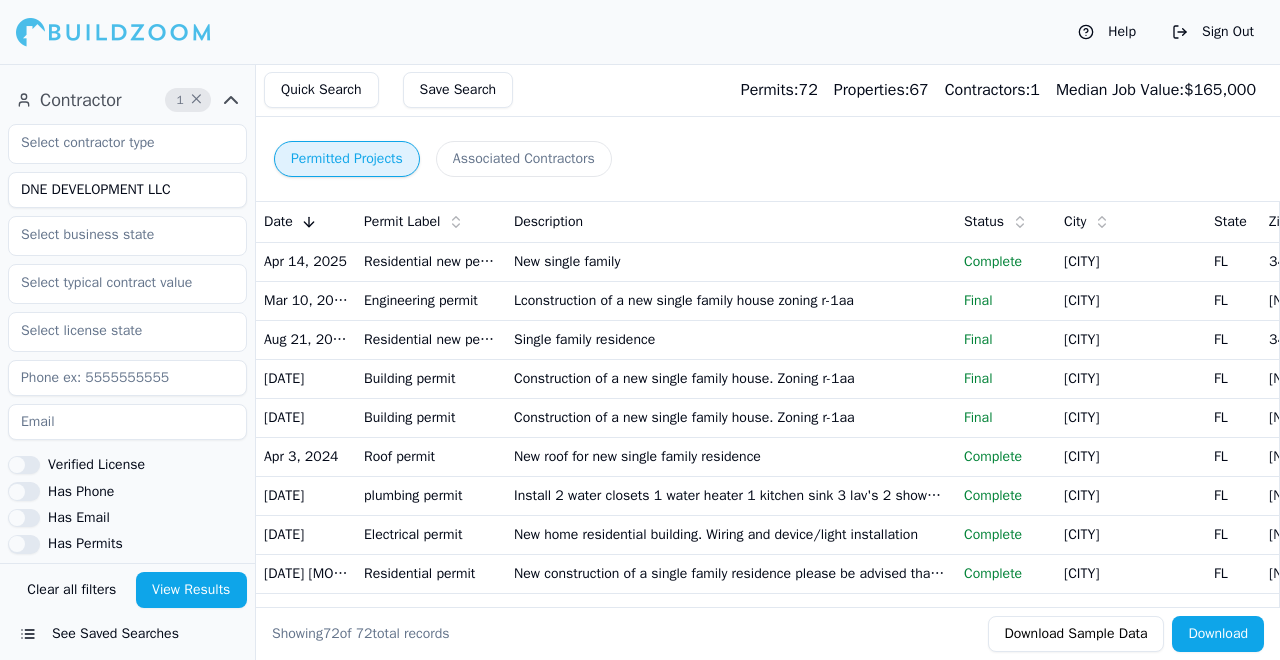 click on "New single family" at bounding box center (731, 261) 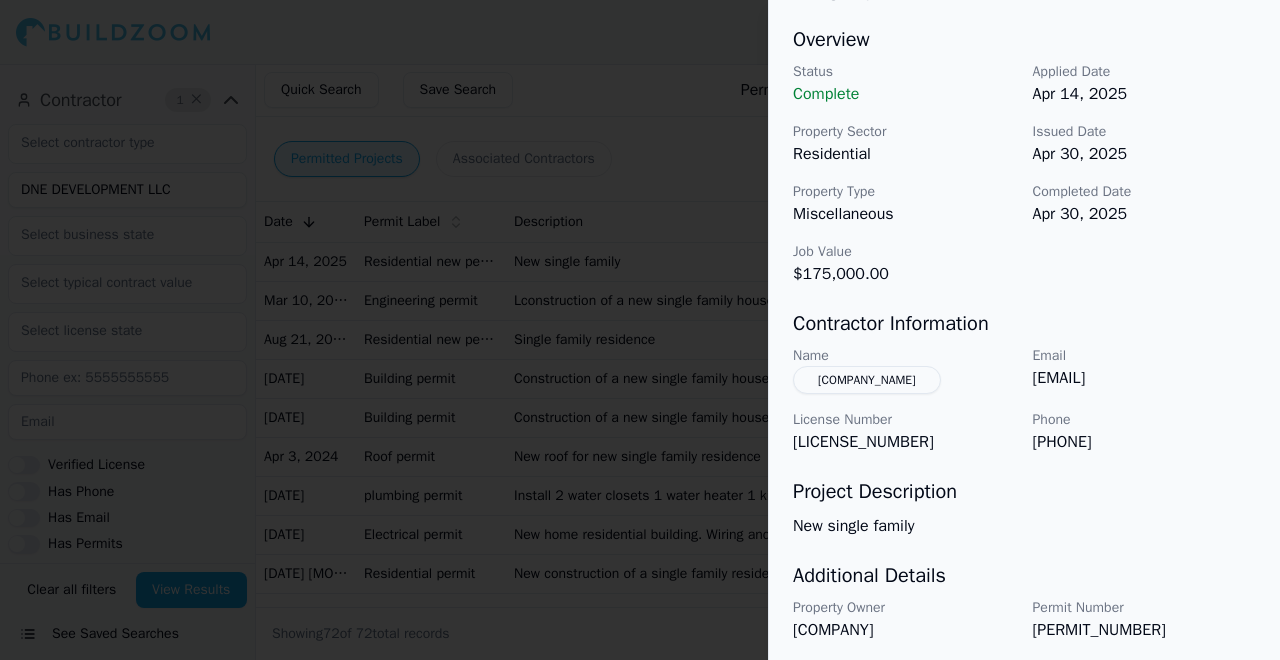 scroll, scrollTop: 693, scrollLeft: 0, axis: vertical 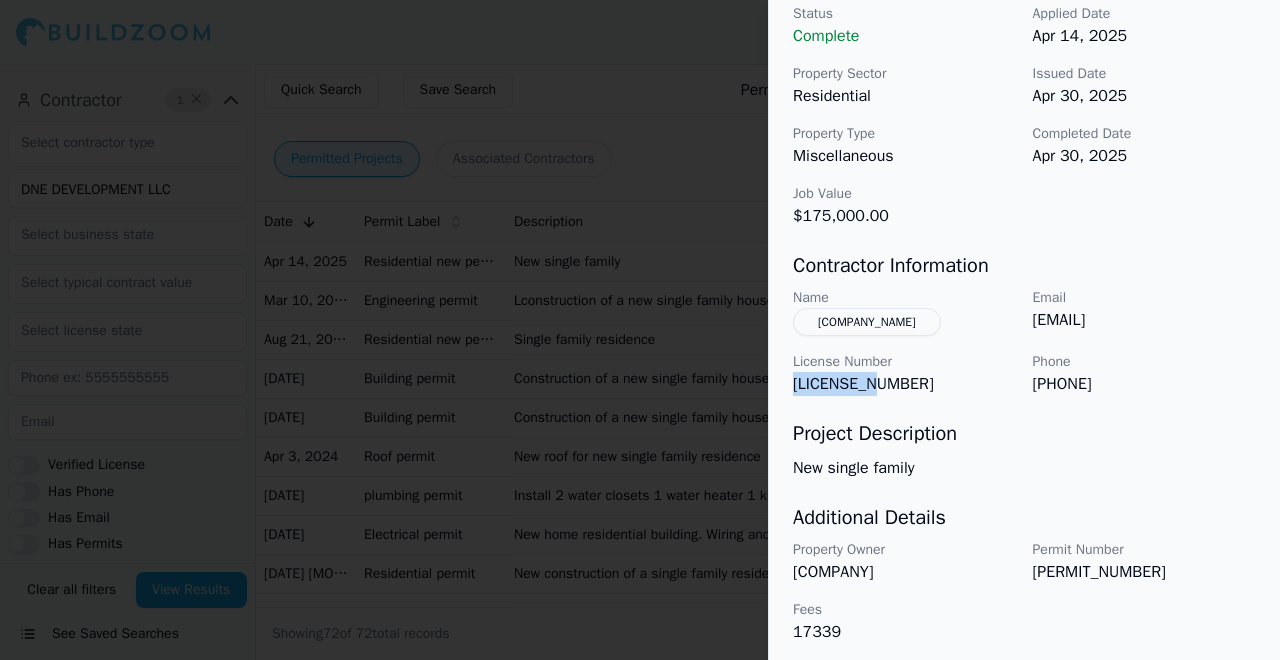 drag, startPoint x: 912, startPoint y: 350, endPoint x: 785, endPoint y: 352, distance: 127.01575 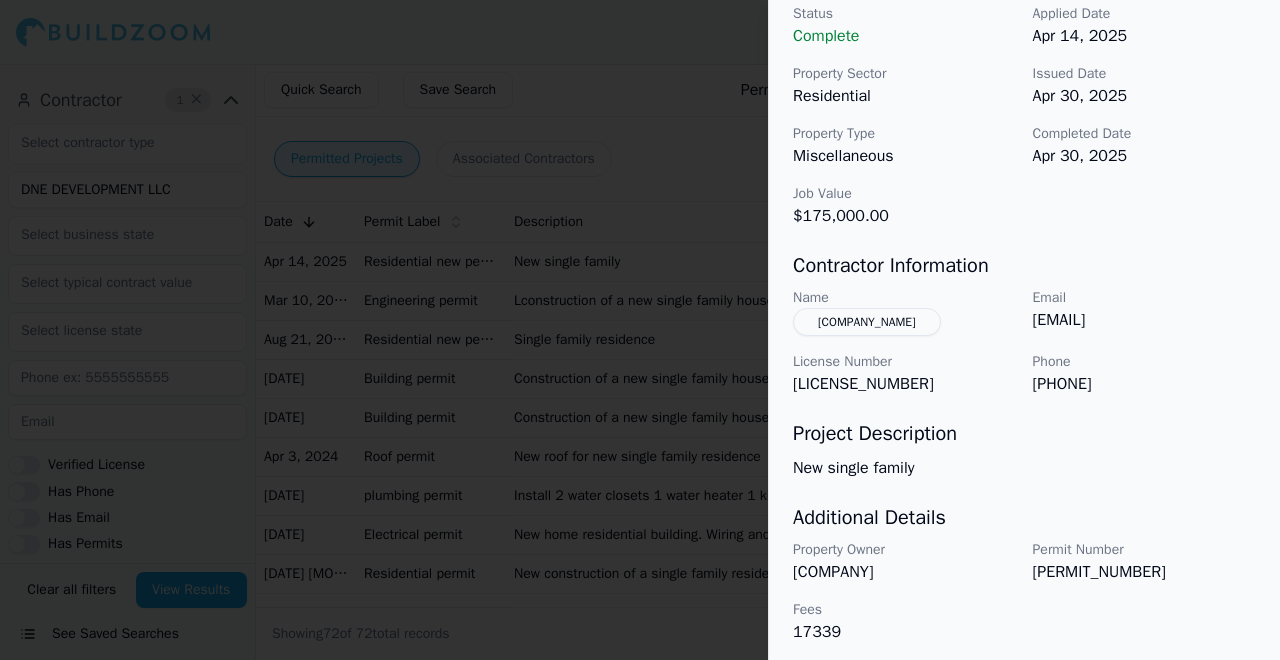 click on "[LICENSE_NUMBER]" at bounding box center (905, 384) 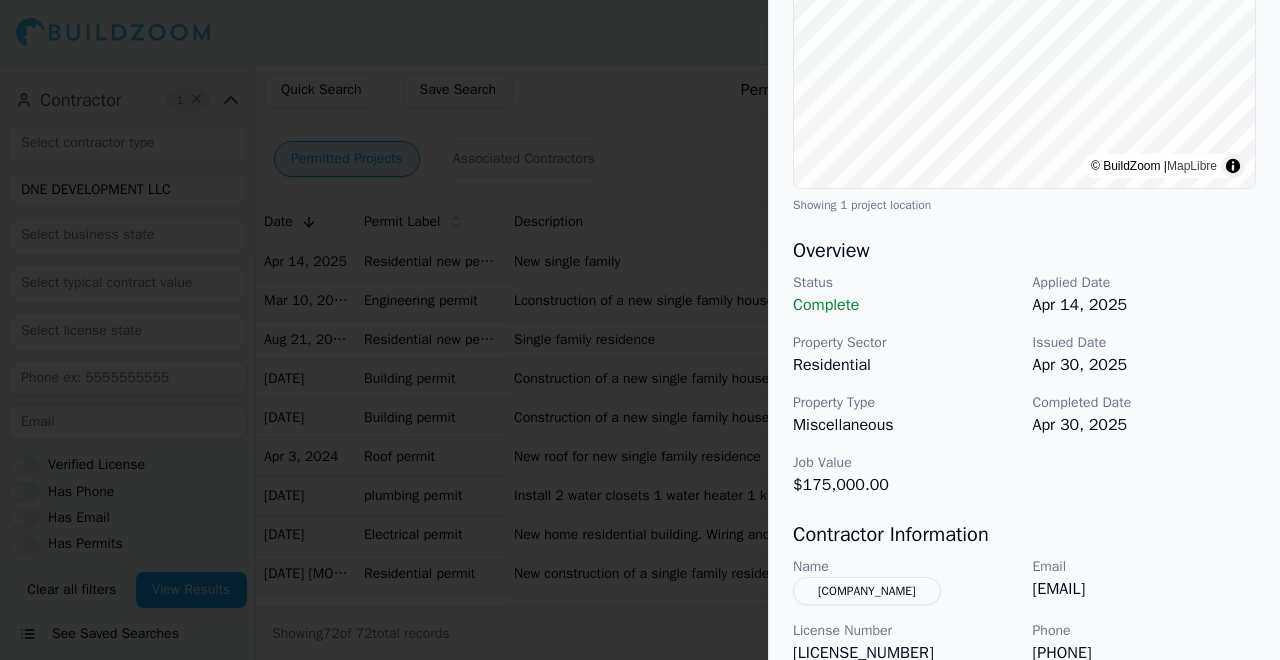scroll, scrollTop: 693, scrollLeft: 0, axis: vertical 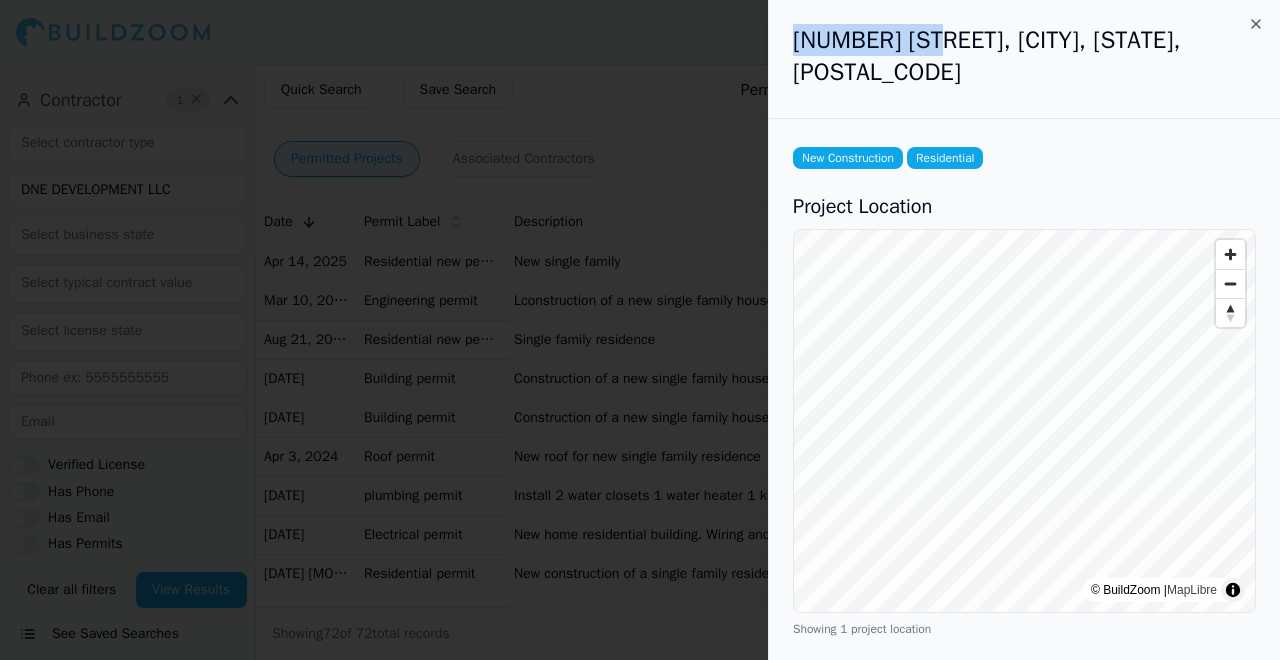 drag, startPoint x: 797, startPoint y: 38, endPoint x: 925, endPoint y: 41, distance: 128.03516 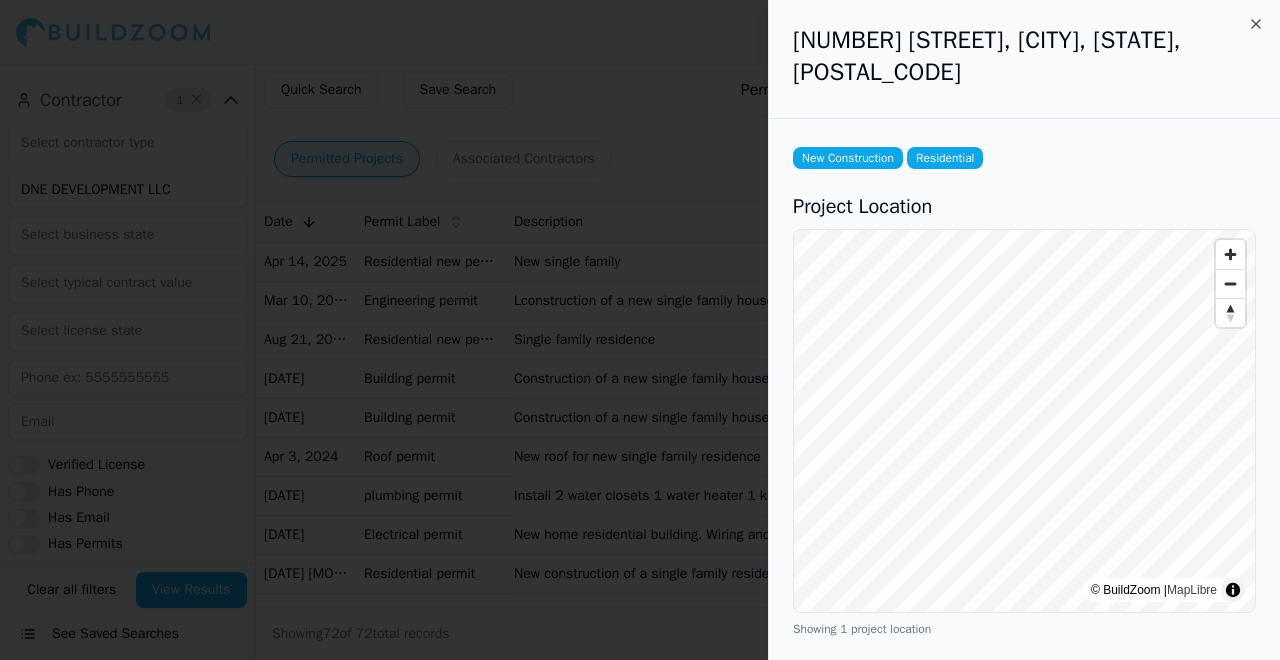 click on "[NUMBER] [STREET], [CITY], [STATE], [POSTAL_CODE]" at bounding box center [1024, 56] 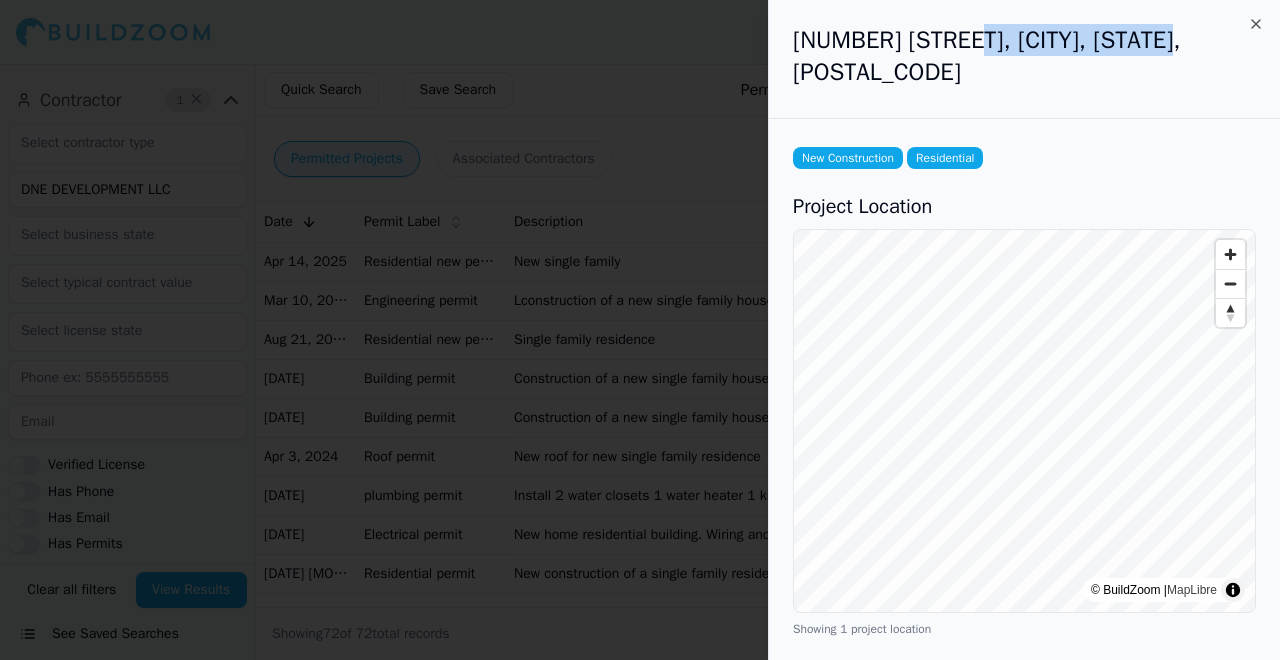 drag, startPoint x: 1167, startPoint y: 40, endPoint x: 949, endPoint y: 45, distance: 218.05733 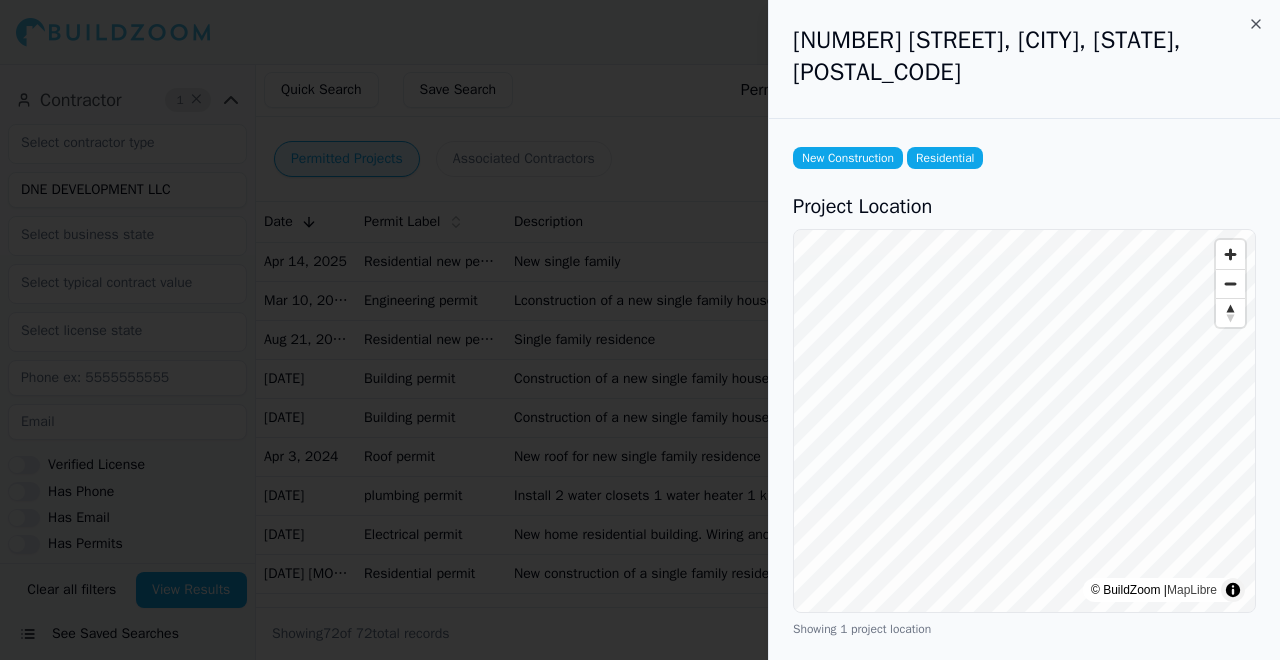 click on "New Construction Residential" at bounding box center [1024, 158] 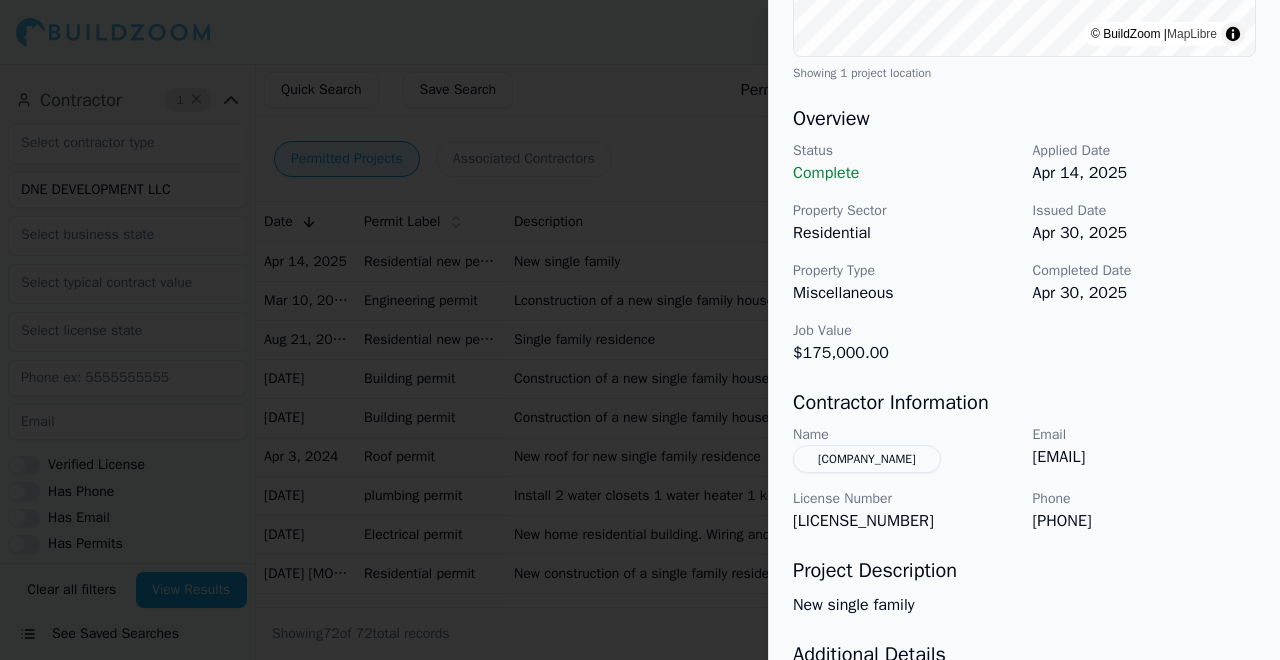 scroll, scrollTop: 585, scrollLeft: 0, axis: vertical 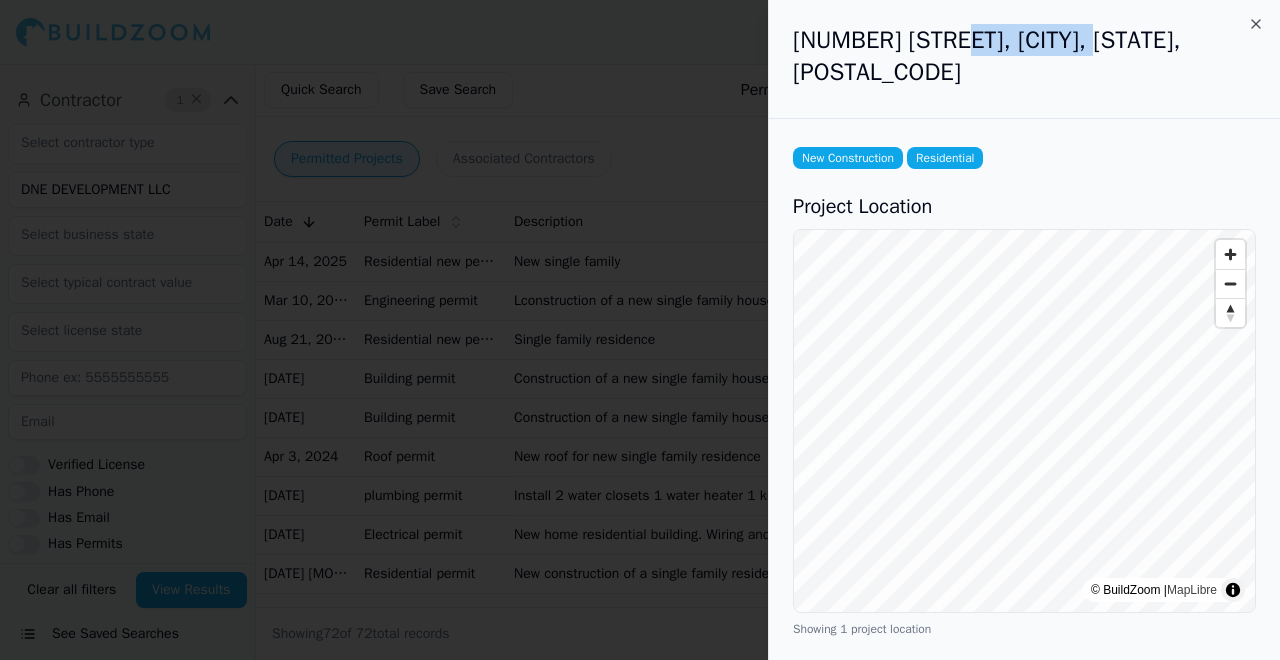 drag, startPoint x: 938, startPoint y: 40, endPoint x: 1064, endPoint y: 38, distance: 126.01587 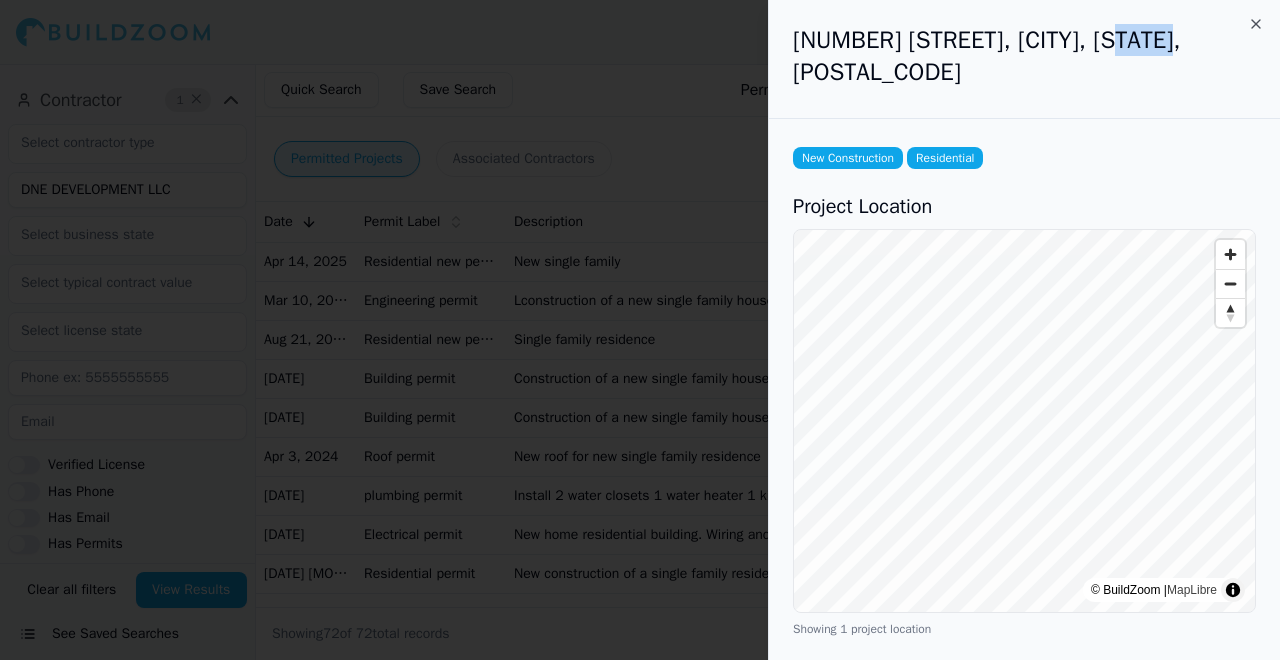 drag, startPoint x: 1159, startPoint y: 45, endPoint x: 1088, endPoint y: 38, distance: 71.34424 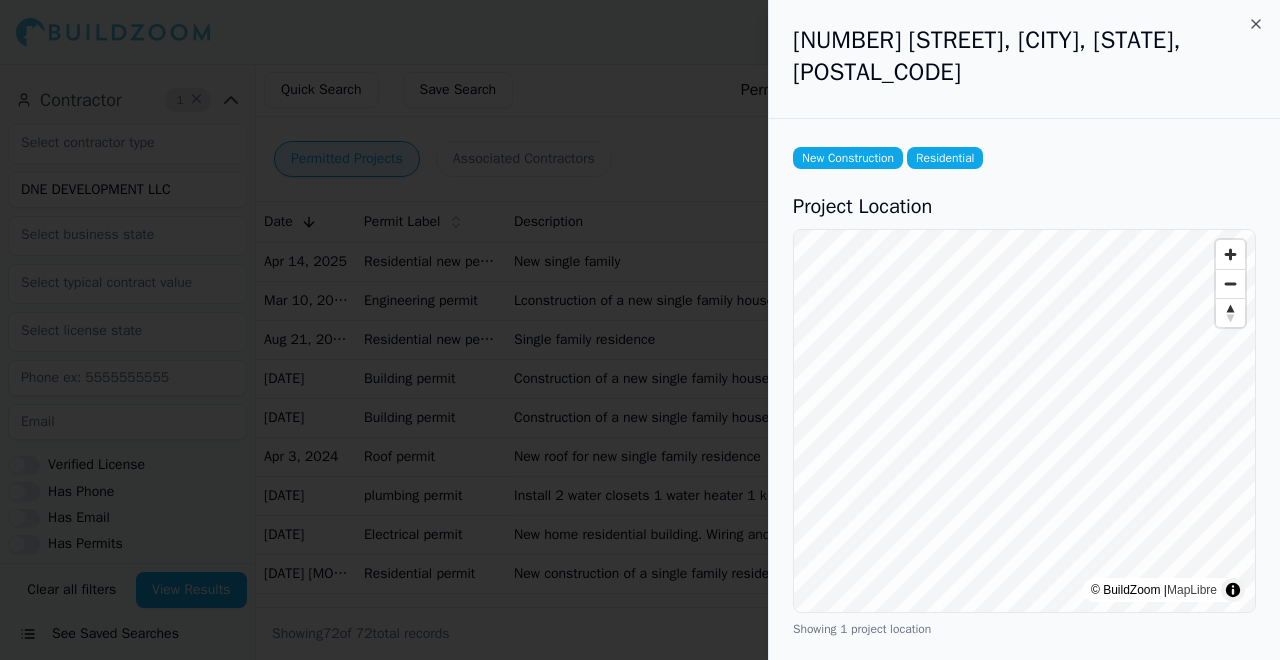 click on "New Construction Residential" at bounding box center [1024, 158] 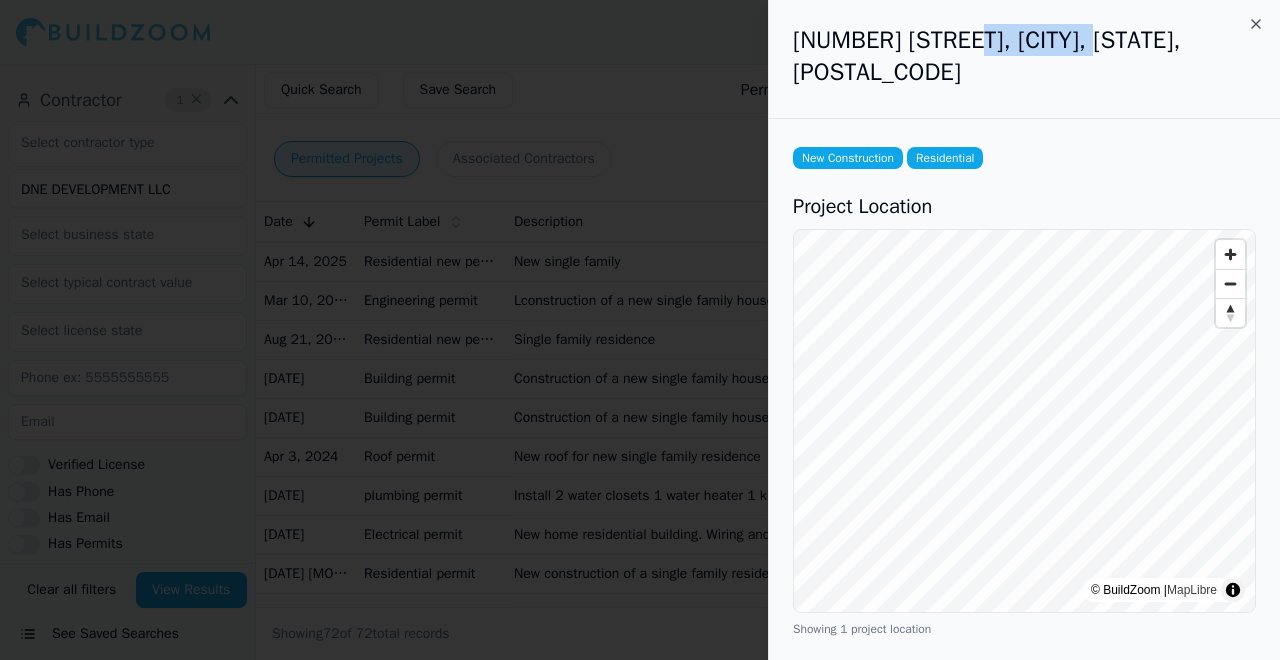 drag, startPoint x: 942, startPoint y: 38, endPoint x: 1064, endPoint y: 43, distance: 122.10242 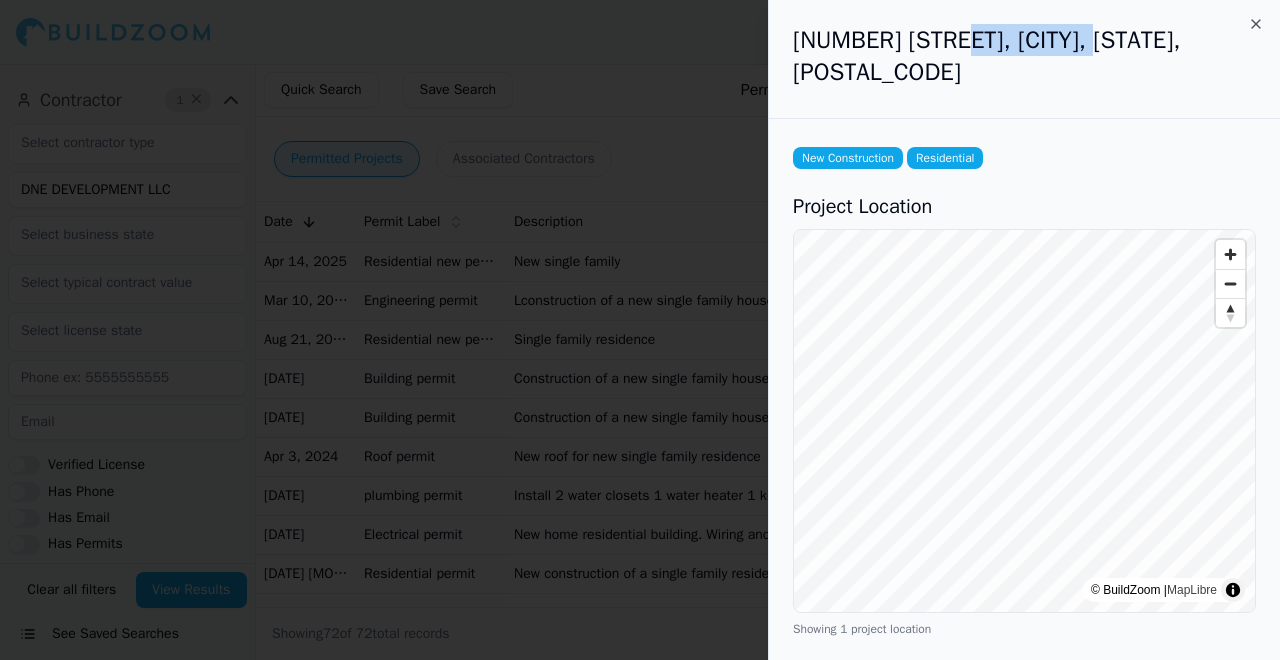 drag, startPoint x: 941, startPoint y: 42, endPoint x: 1068, endPoint y: 41, distance: 127.00394 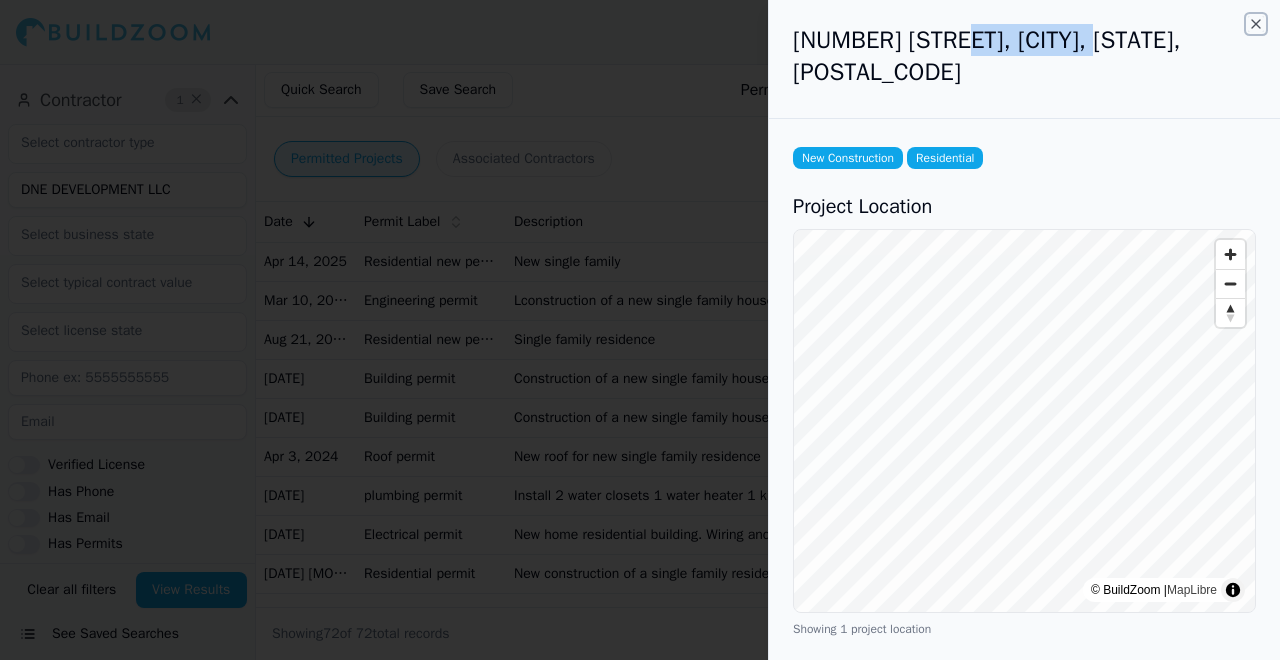 click 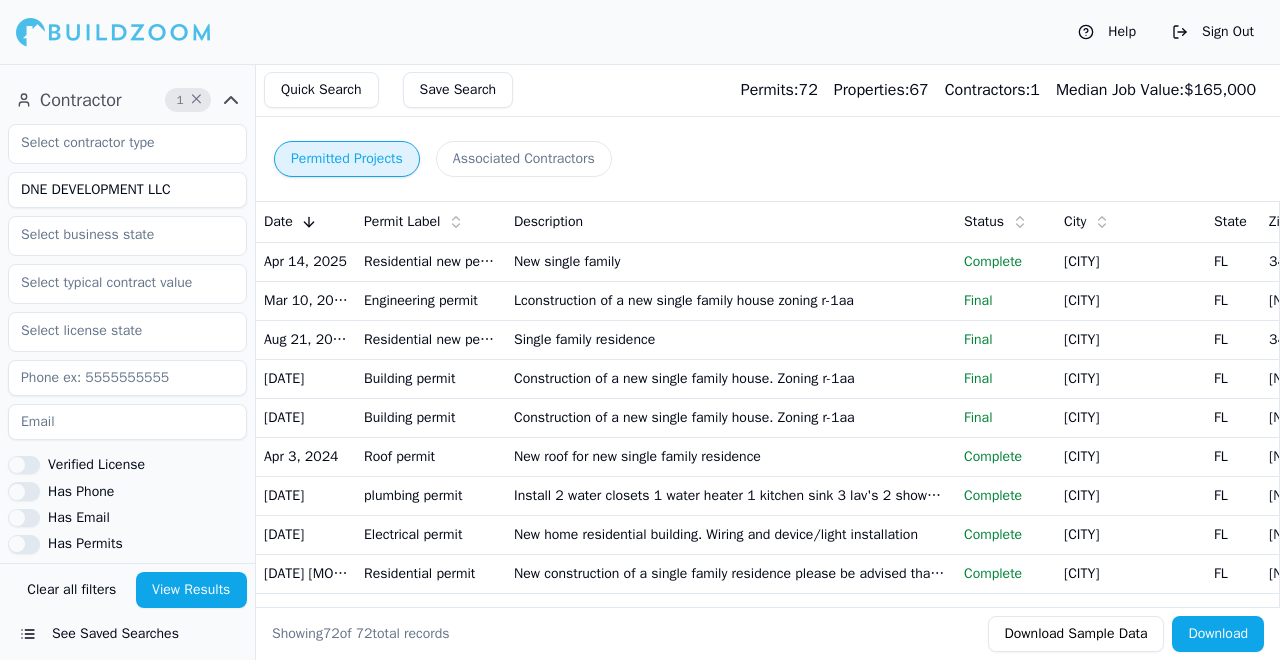 click on "Single family residence" at bounding box center [731, 339] 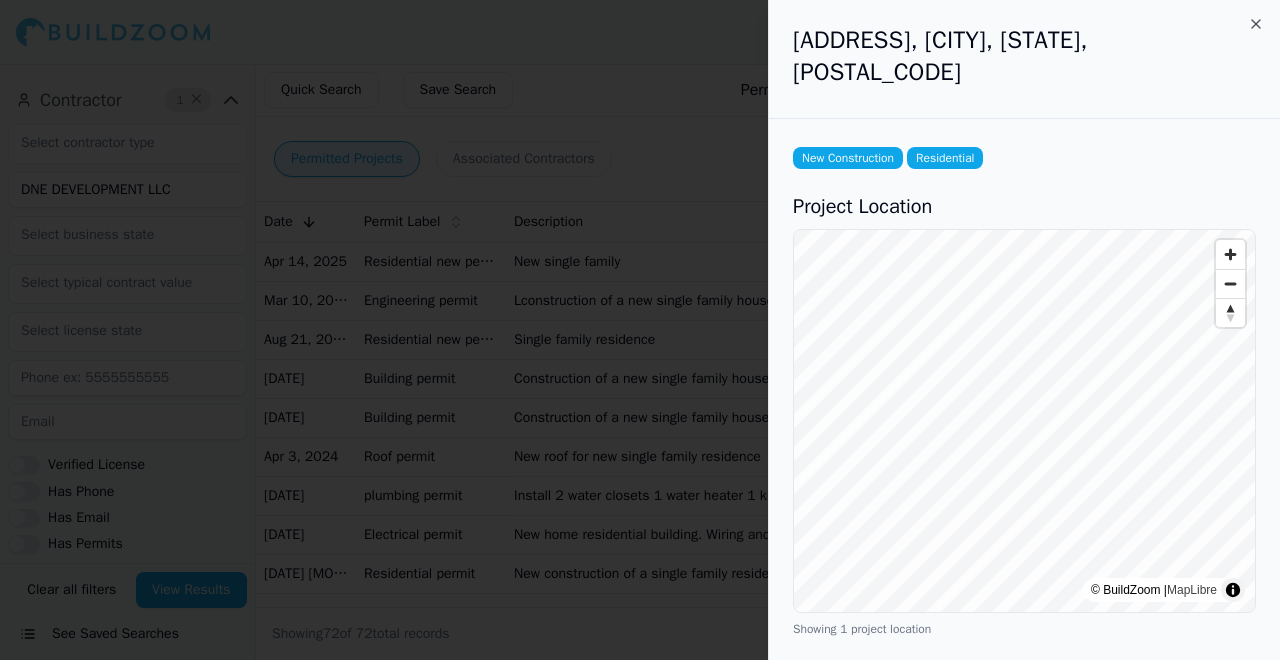 click on "New Construction Residential" at bounding box center [1024, 158] 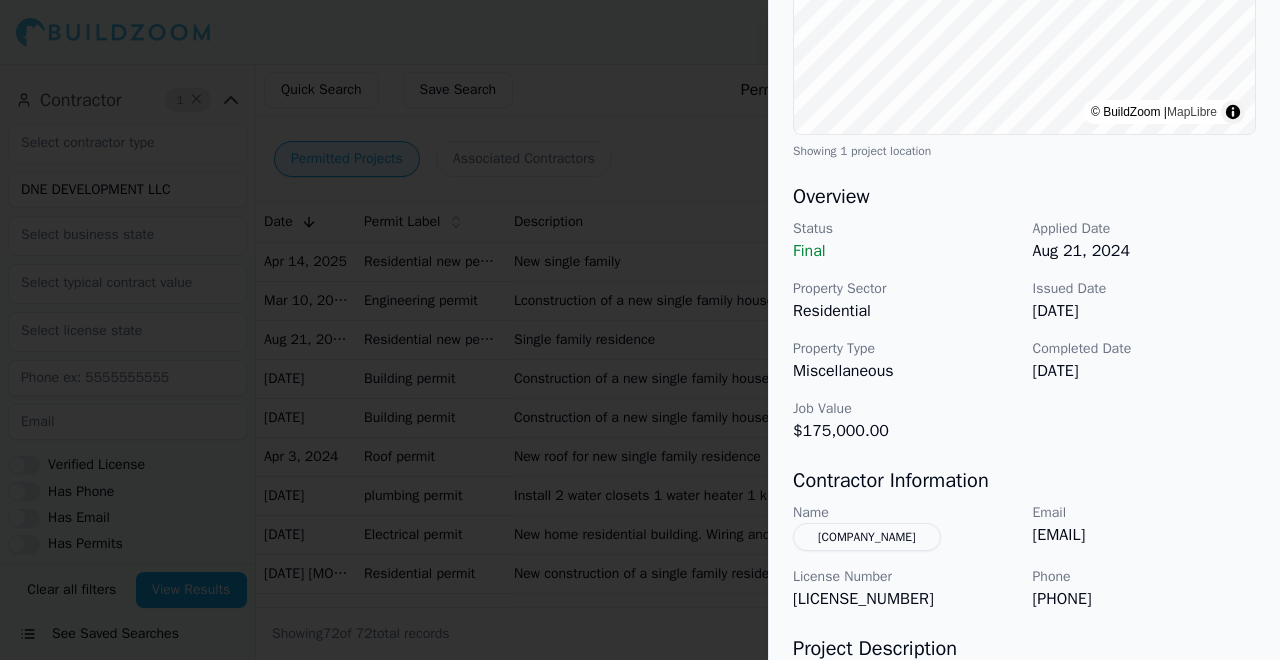 scroll, scrollTop: 480, scrollLeft: 0, axis: vertical 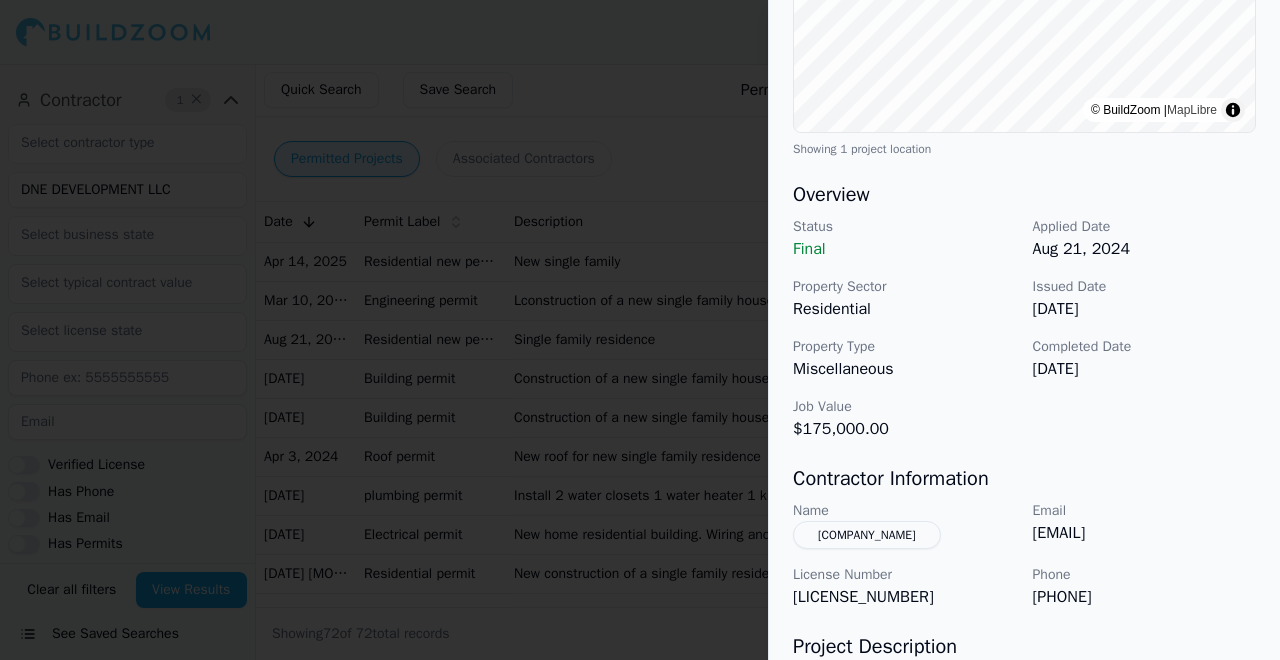drag, startPoint x: 1121, startPoint y: 337, endPoint x: 1020, endPoint y: 328, distance: 101.4002 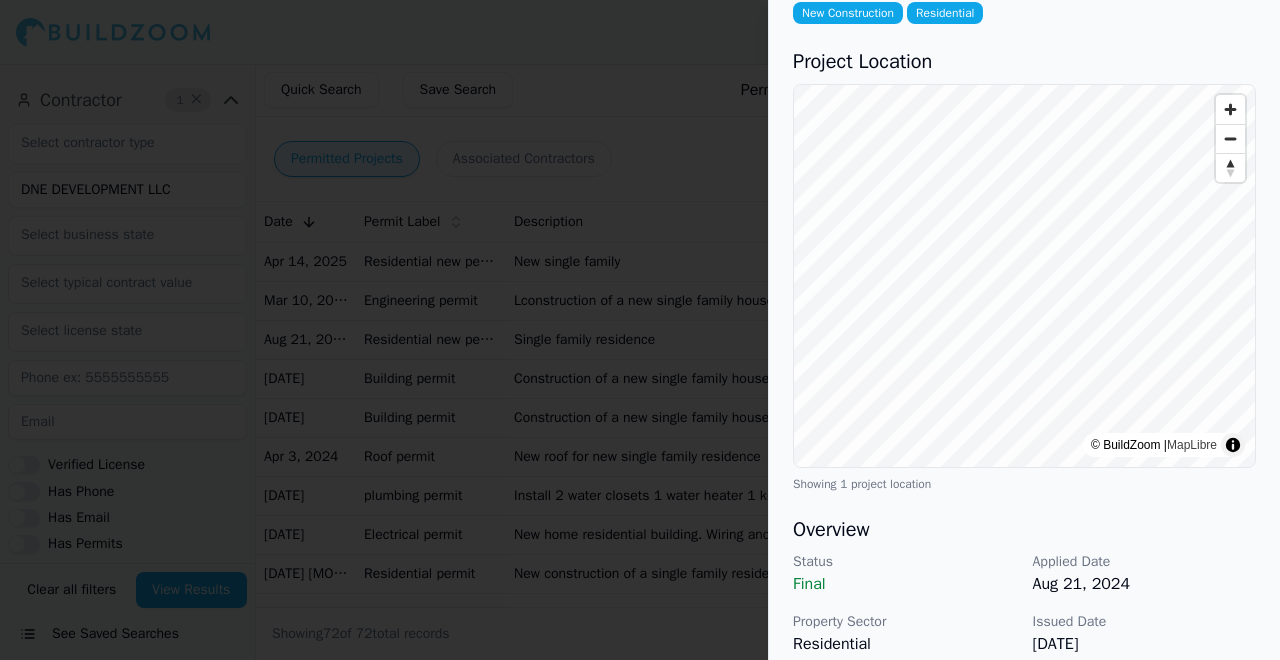 scroll, scrollTop: 0, scrollLeft: 0, axis: both 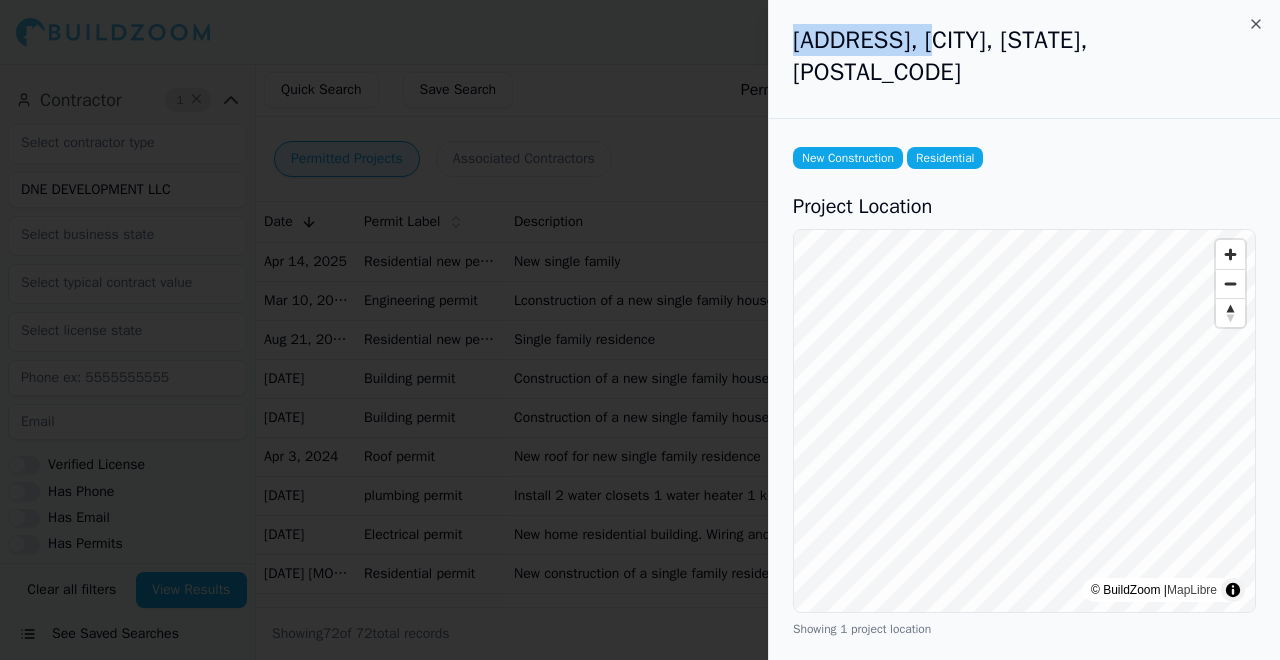 drag, startPoint x: 798, startPoint y: 39, endPoint x: 936, endPoint y: 39, distance: 138 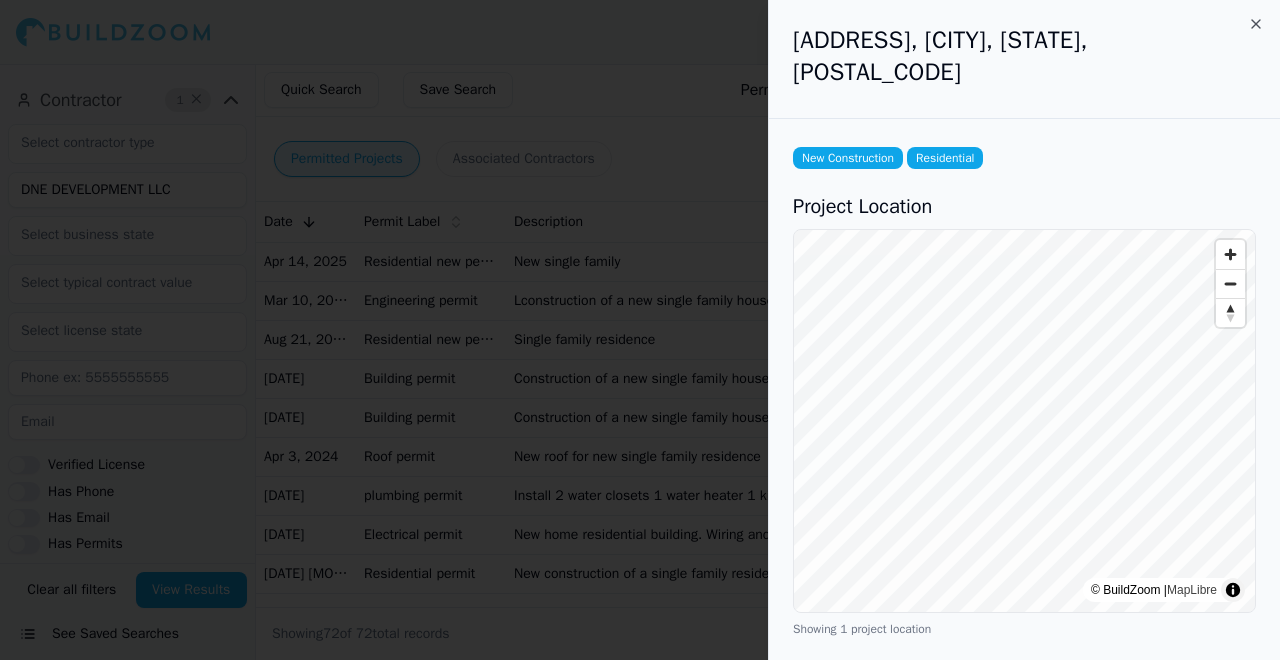 click on "Project Location" at bounding box center [1024, 207] 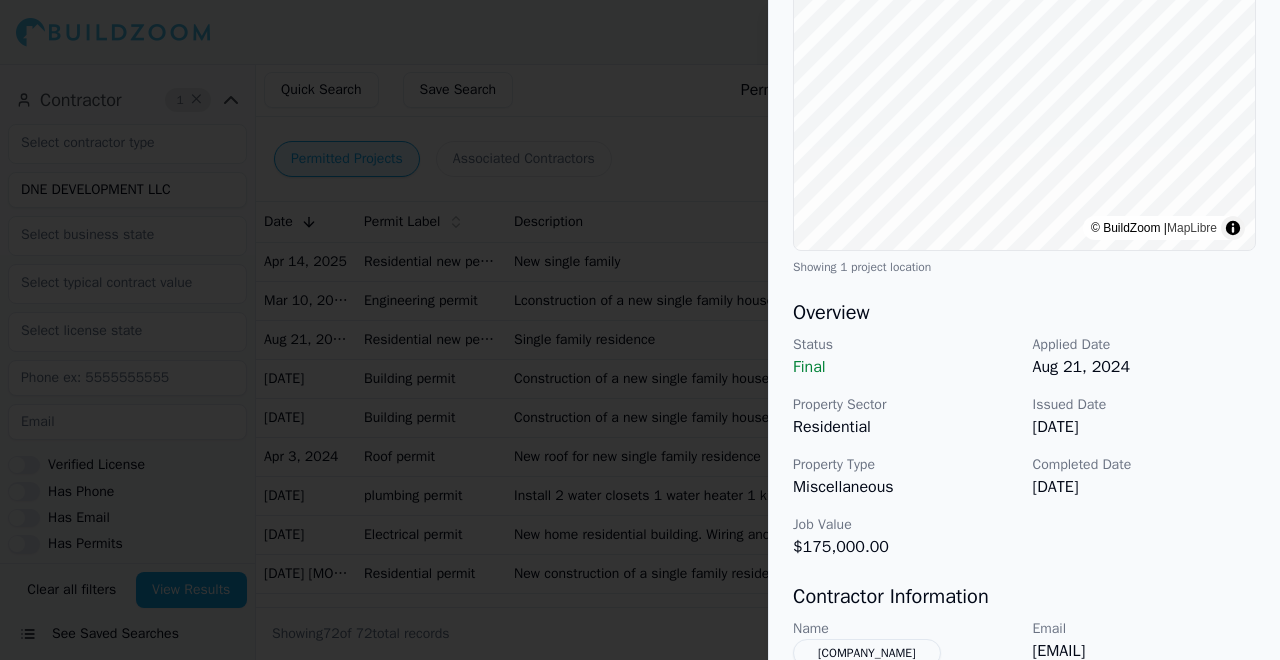 scroll, scrollTop: 462, scrollLeft: 0, axis: vertical 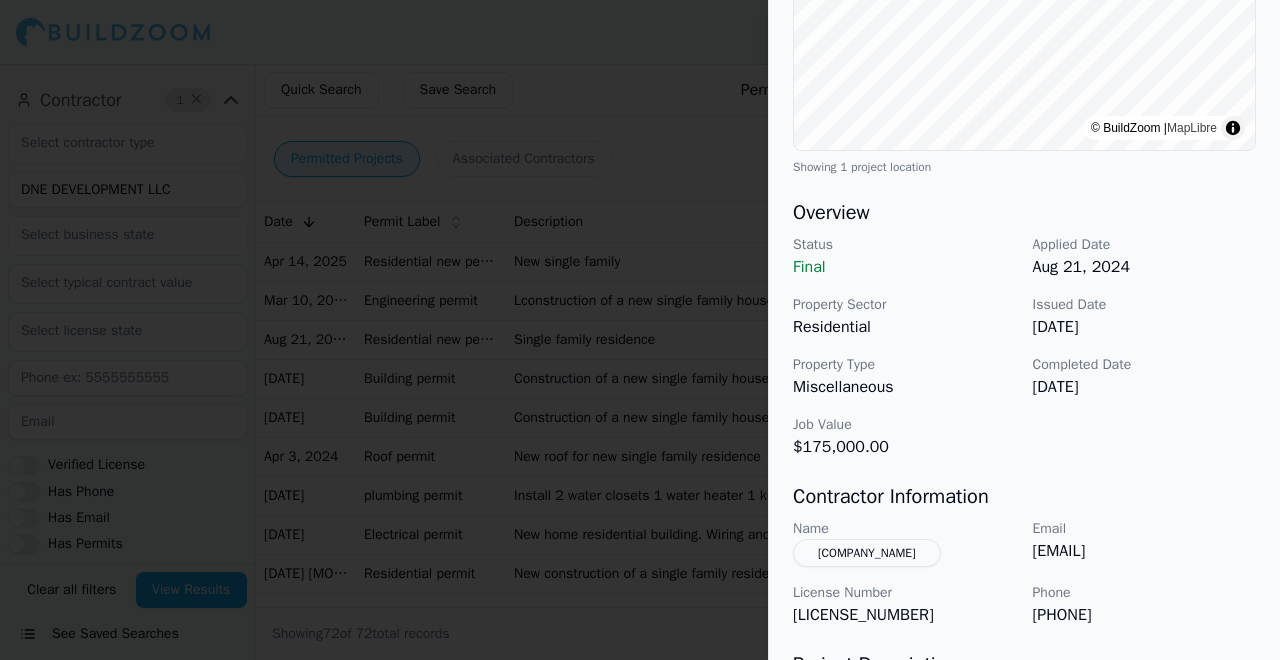 click on "$175,000.00" at bounding box center (905, 447) 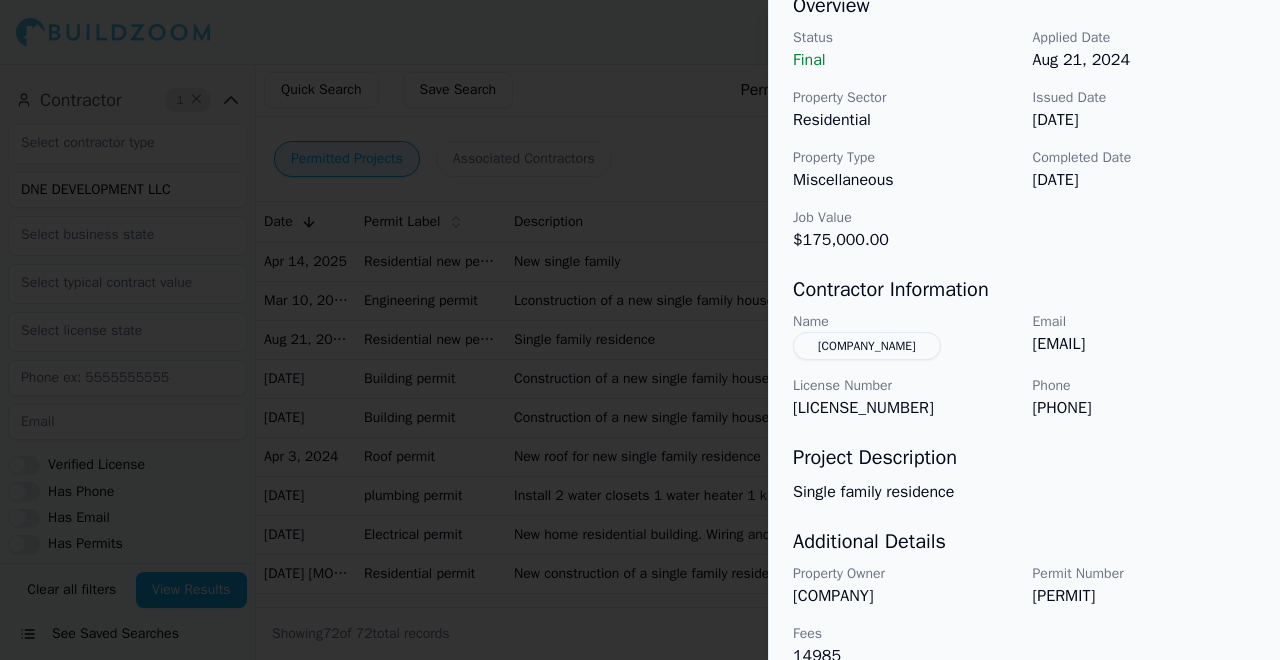 scroll, scrollTop: 0, scrollLeft: 0, axis: both 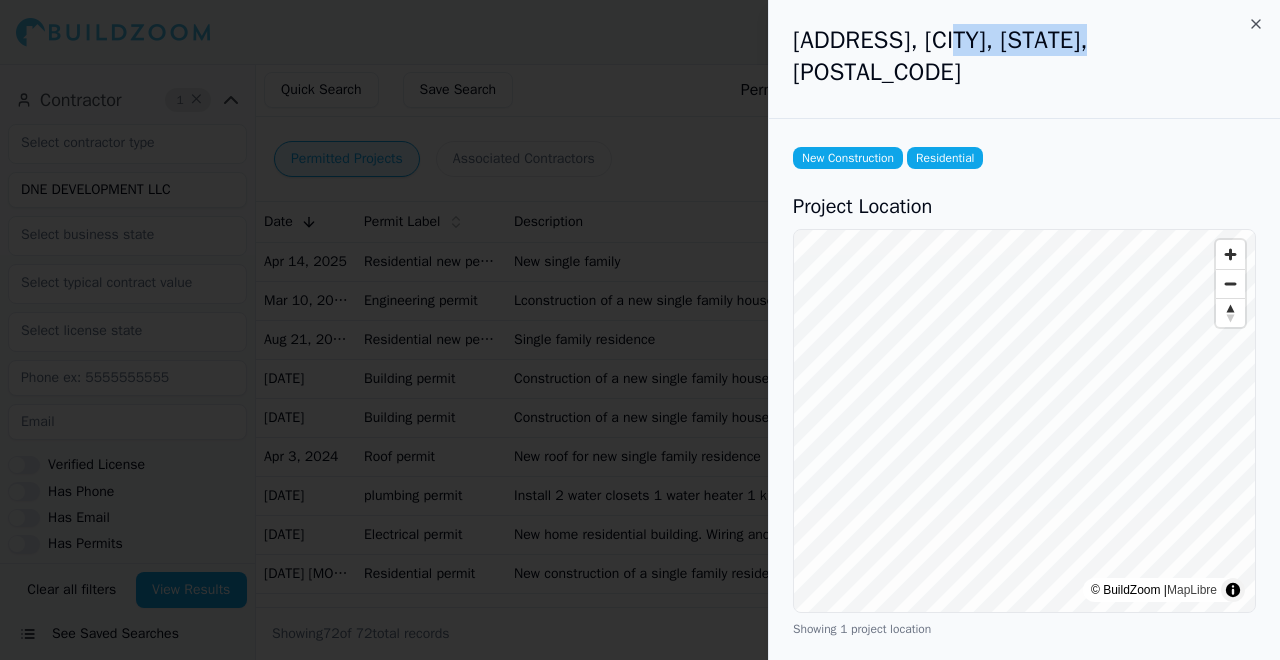 drag, startPoint x: 964, startPoint y: 33, endPoint x: 1087, endPoint y: 41, distance: 123.25989 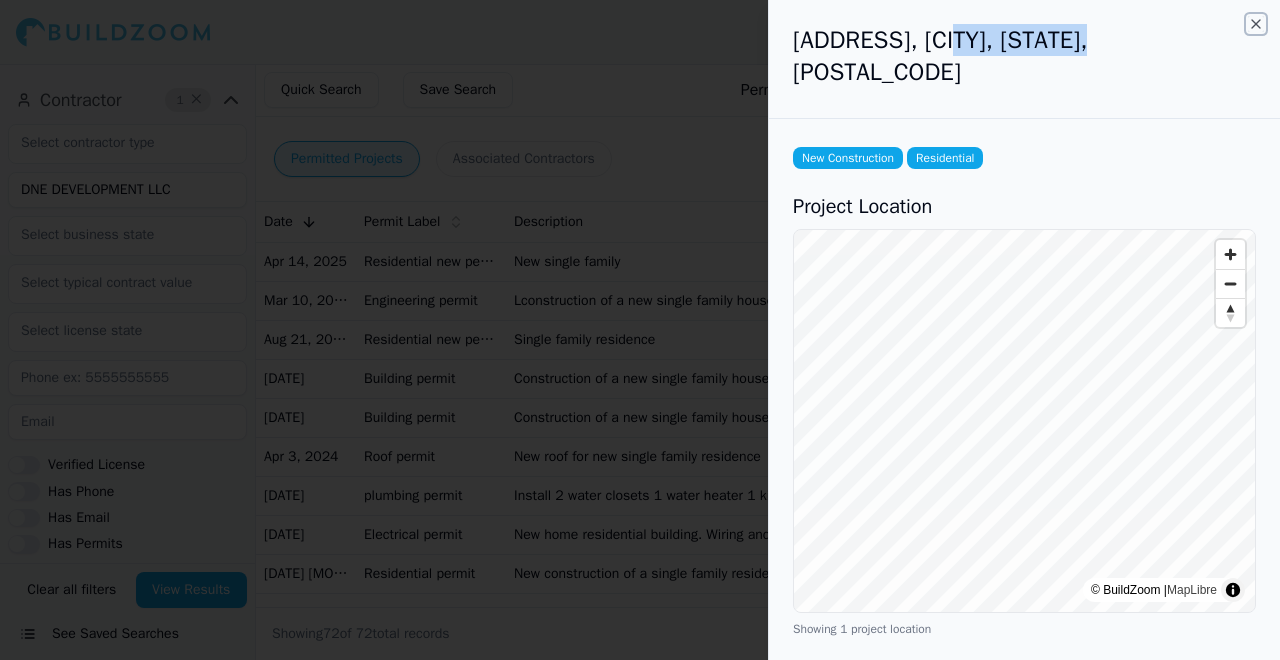 click 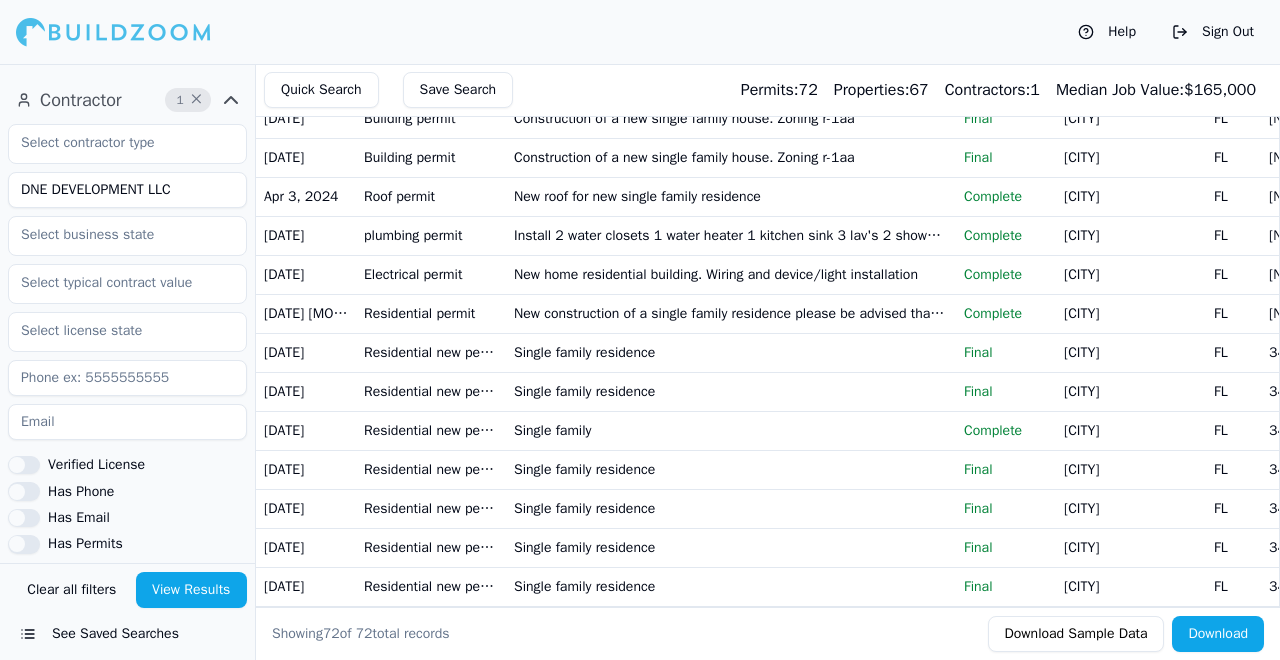 scroll, scrollTop: 260, scrollLeft: 0, axis: vertical 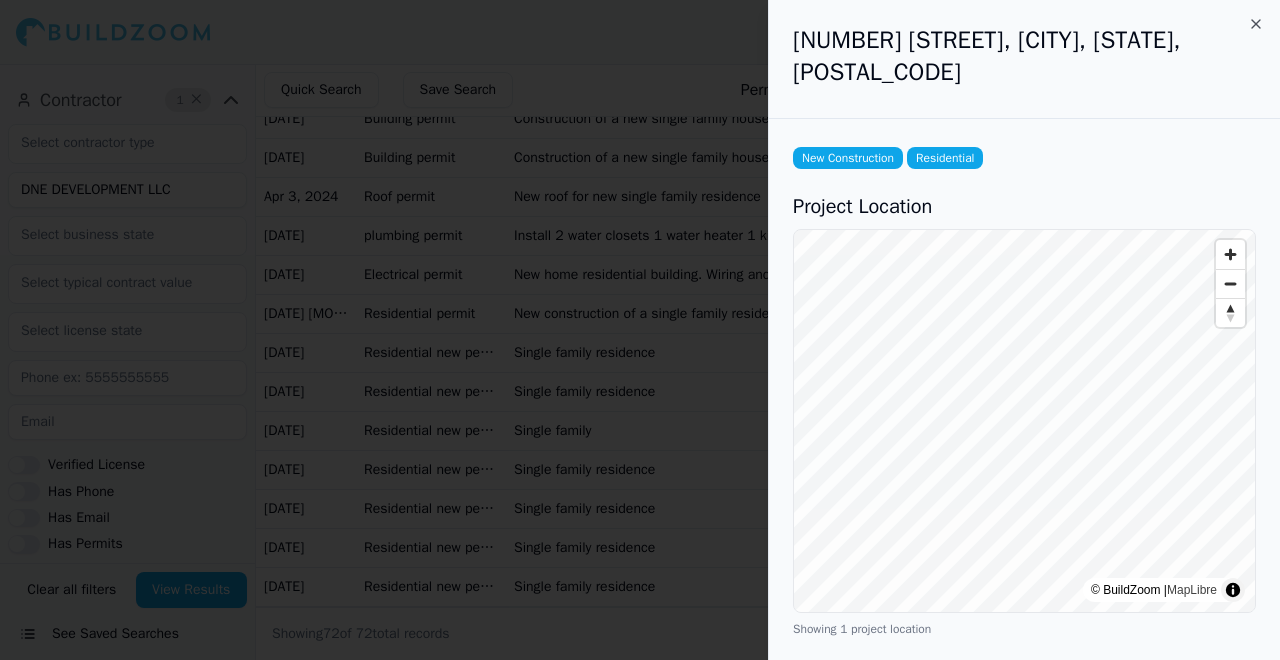 click on "[NUMBER] [STREET], [CITY], [STATE], [POSTAL_CODE]" at bounding box center (1024, 56) 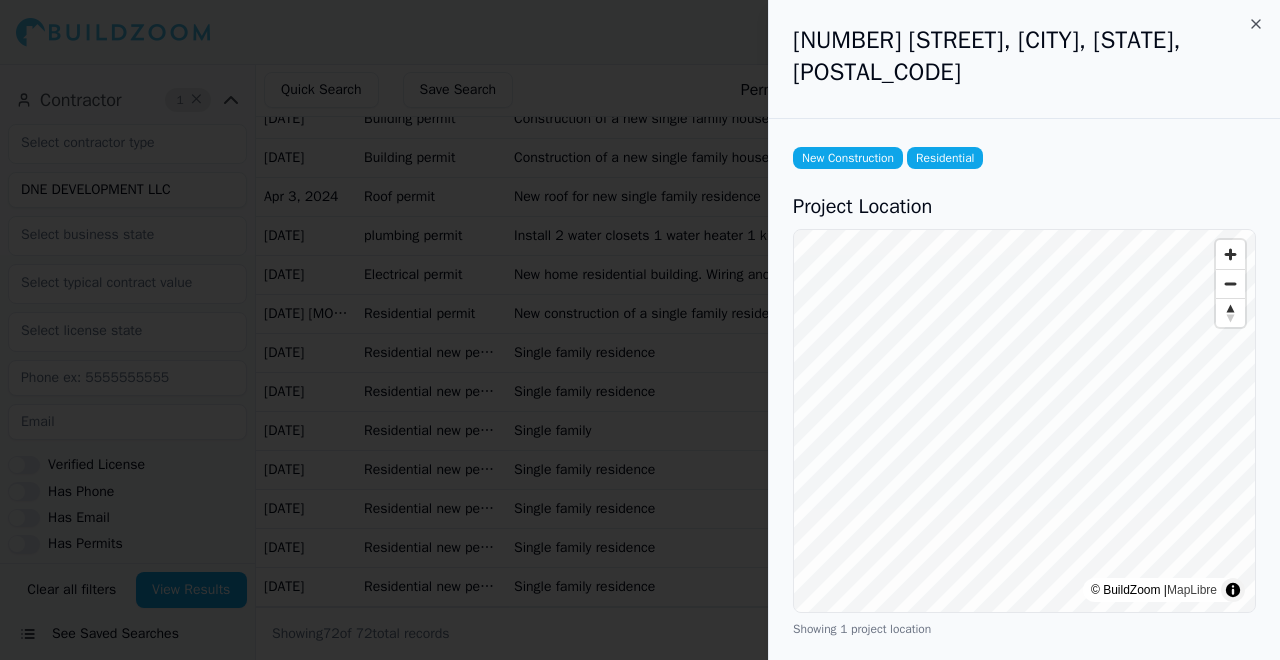 click on "New Construction Residential Project Location © BuildZoom |  MapLibre Showing 1 project location Overview Status Final Applied Date [DATE] Property Sector Other Issued Date [DATE] Property Type Land Completed Date [DATE] Job Value $170,000.00 Contractor Information Name [COMPANY] Email [EMAIL] License Number CGC1530203 Phone [PHONE] Project Description Single family residence Additional Details Property Owner [COMPANY] Permit Number [PERMIT] Fees 14656" at bounding box center [1024, 752] 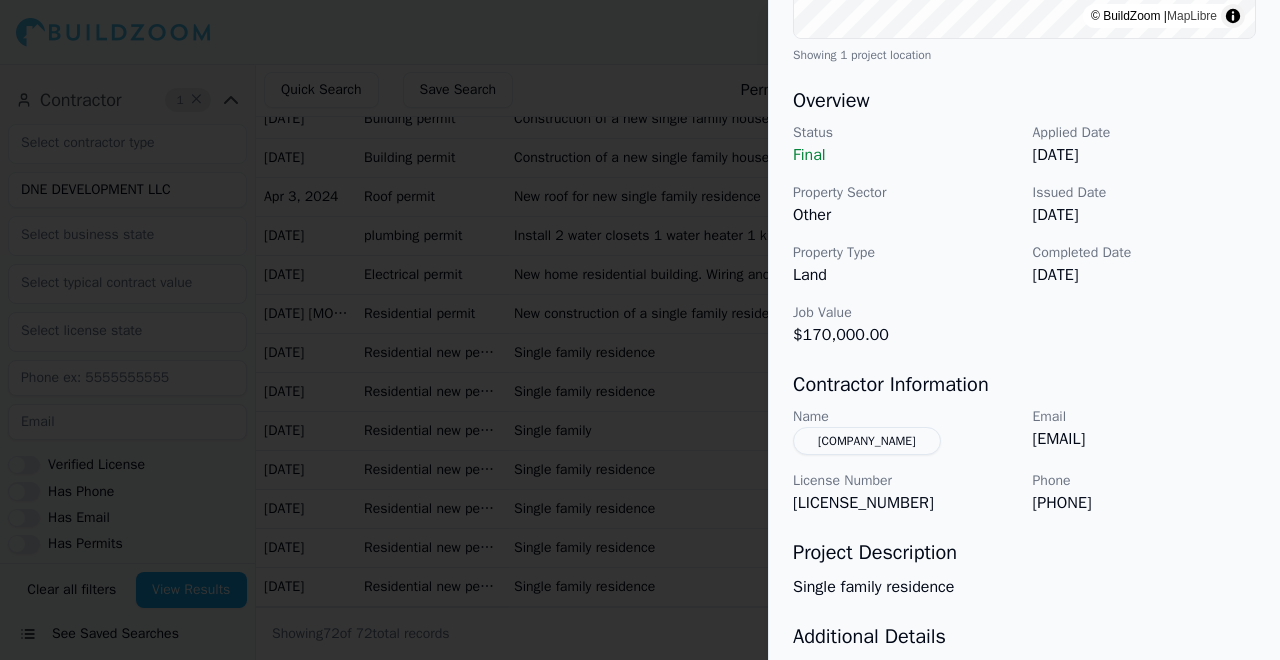scroll, scrollTop: 586, scrollLeft: 0, axis: vertical 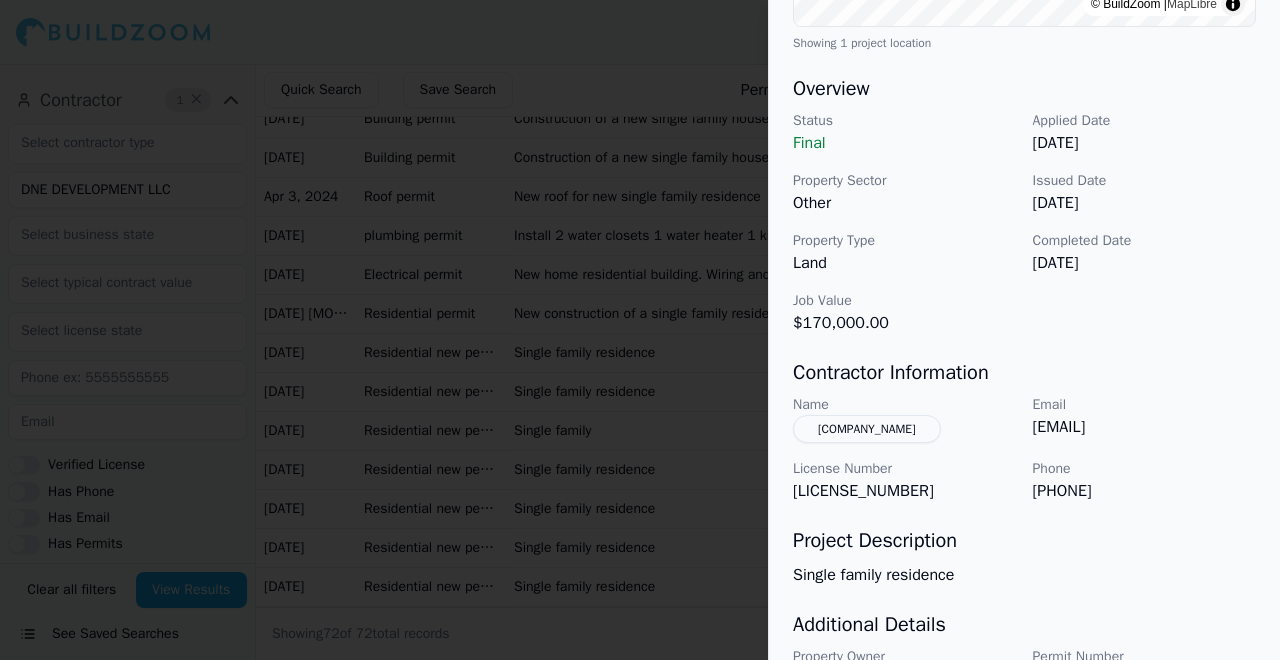 click on "Status" at bounding box center [905, 121] 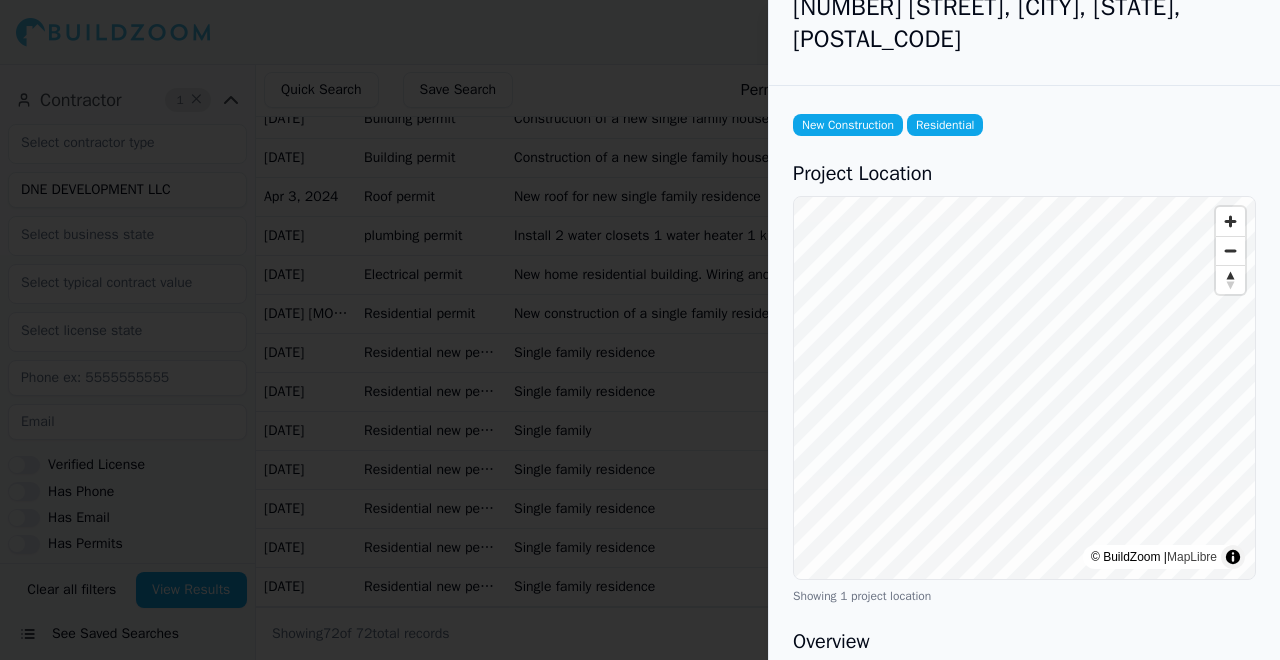 scroll, scrollTop: 0, scrollLeft: 0, axis: both 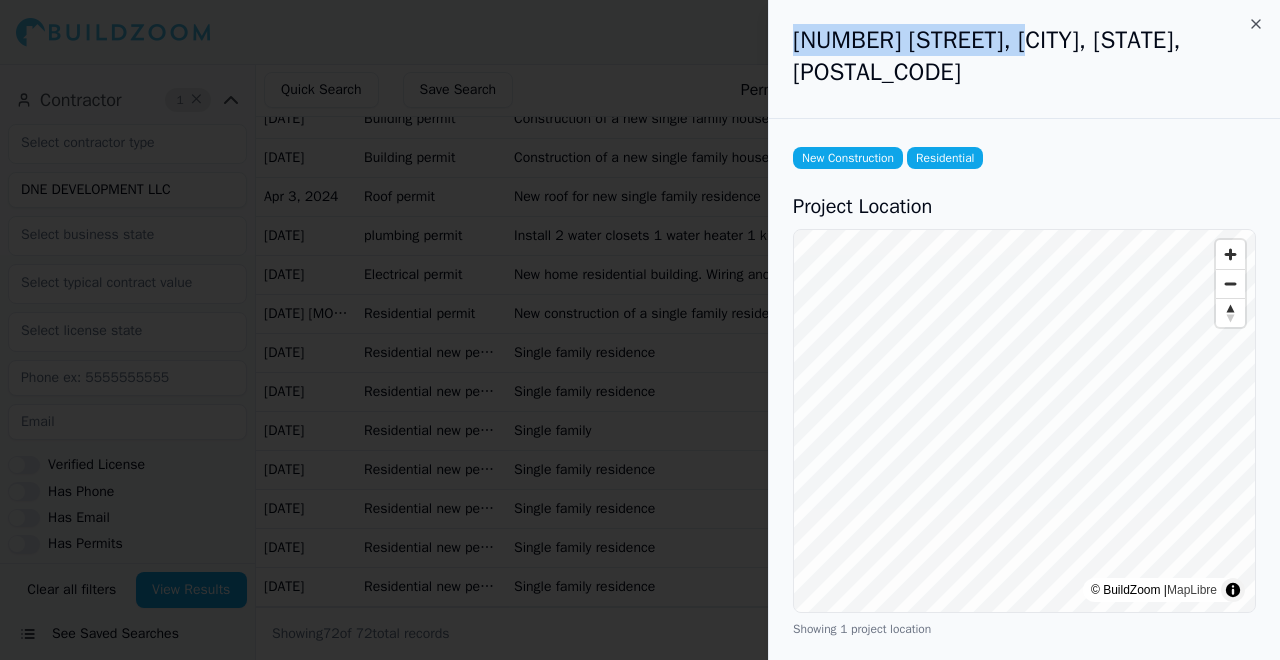 drag, startPoint x: 794, startPoint y: 32, endPoint x: 1026, endPoint y: 42, distance: 232.21542 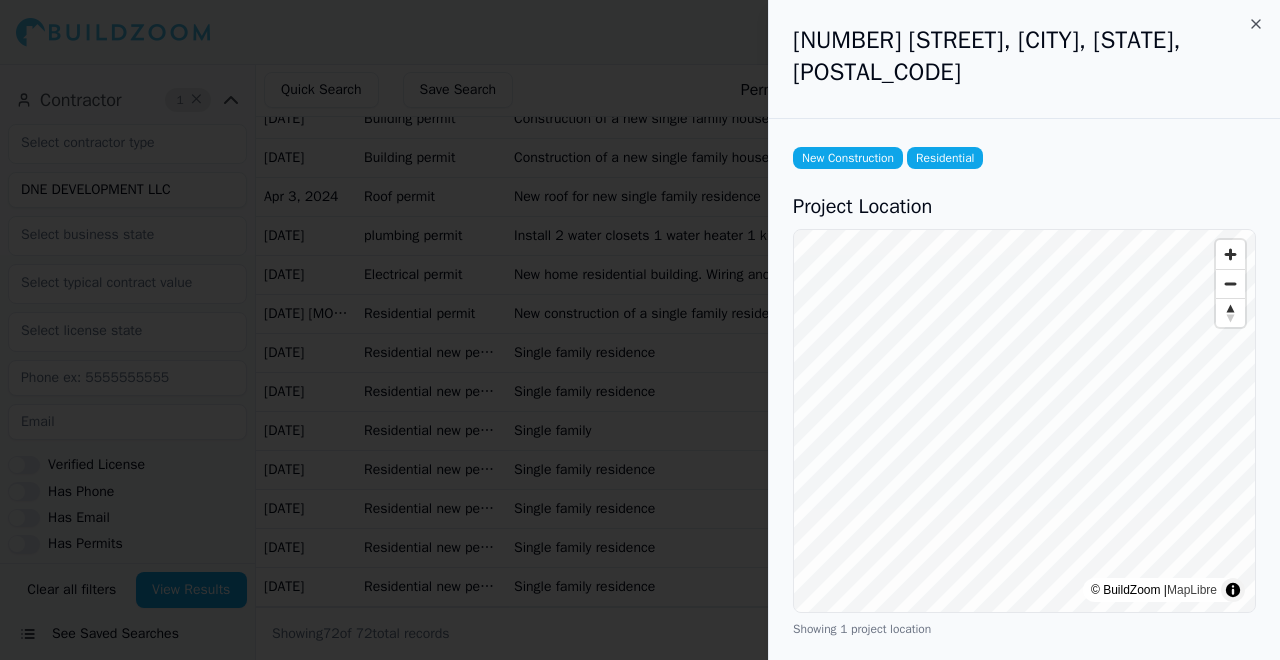 click on "New Construction Residential" at bounding box center (1024, 158) 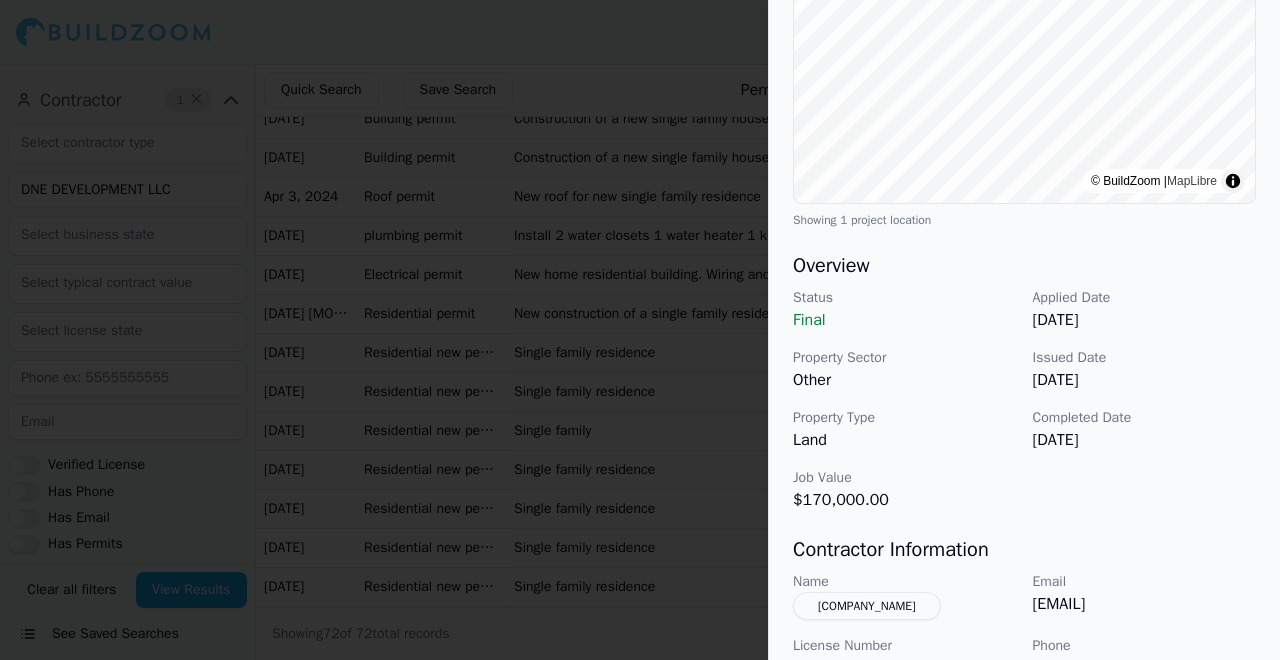 scroll, scrollTop: 442, scrollLeft: 0, axis: vertical 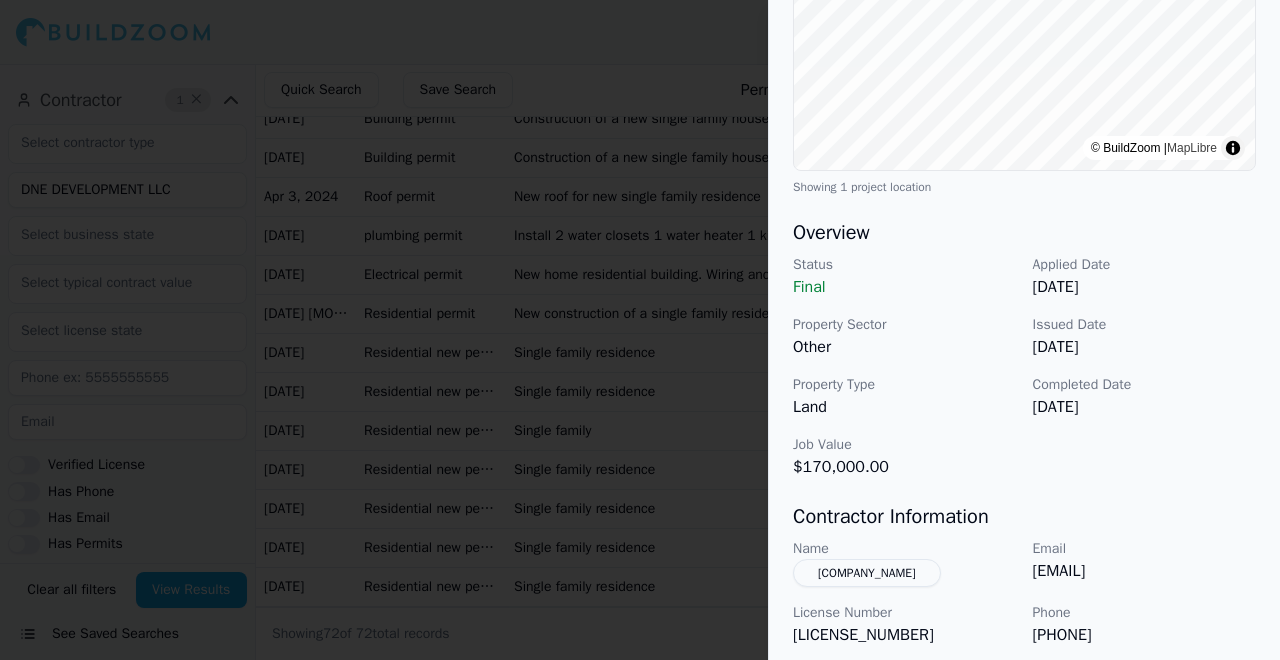 click on "Overview Status Final Applied Date [DATE] Property Sector Other Issued Date [DATE] Property Type Land Completed Date [DATE] Job Value $170,000.00" at bounding box center [1024, 349] 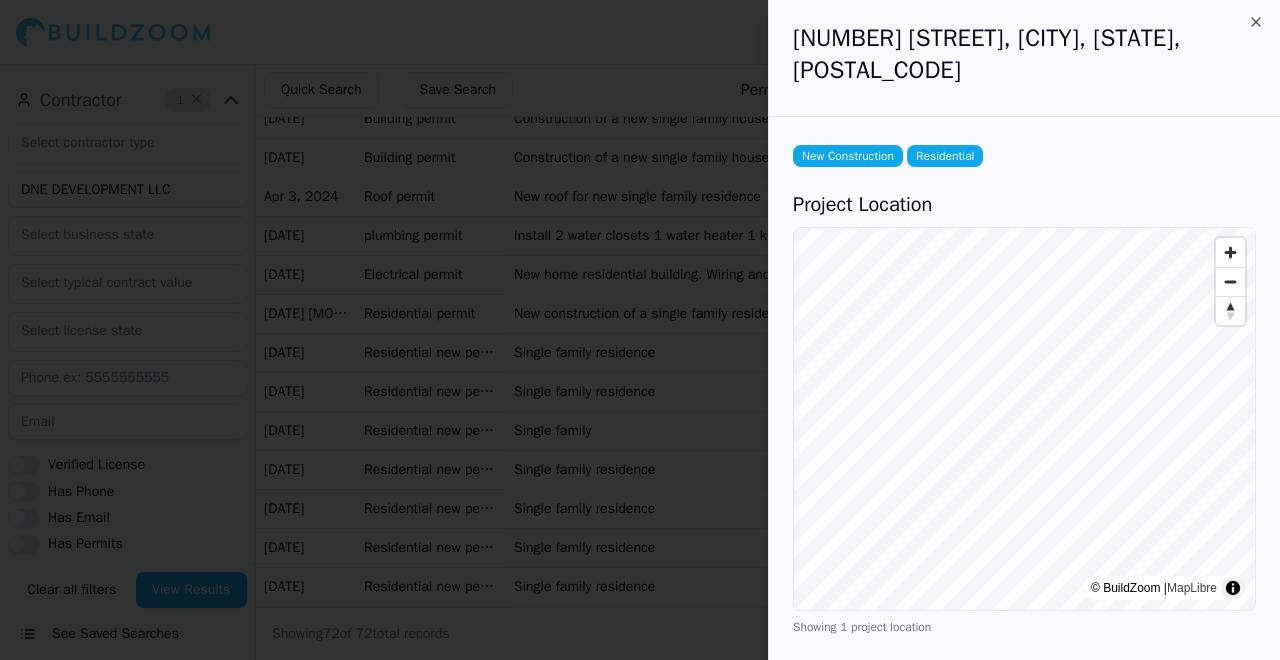 scroll, scrollTop: 0, scrollLeft: 0, axis: both 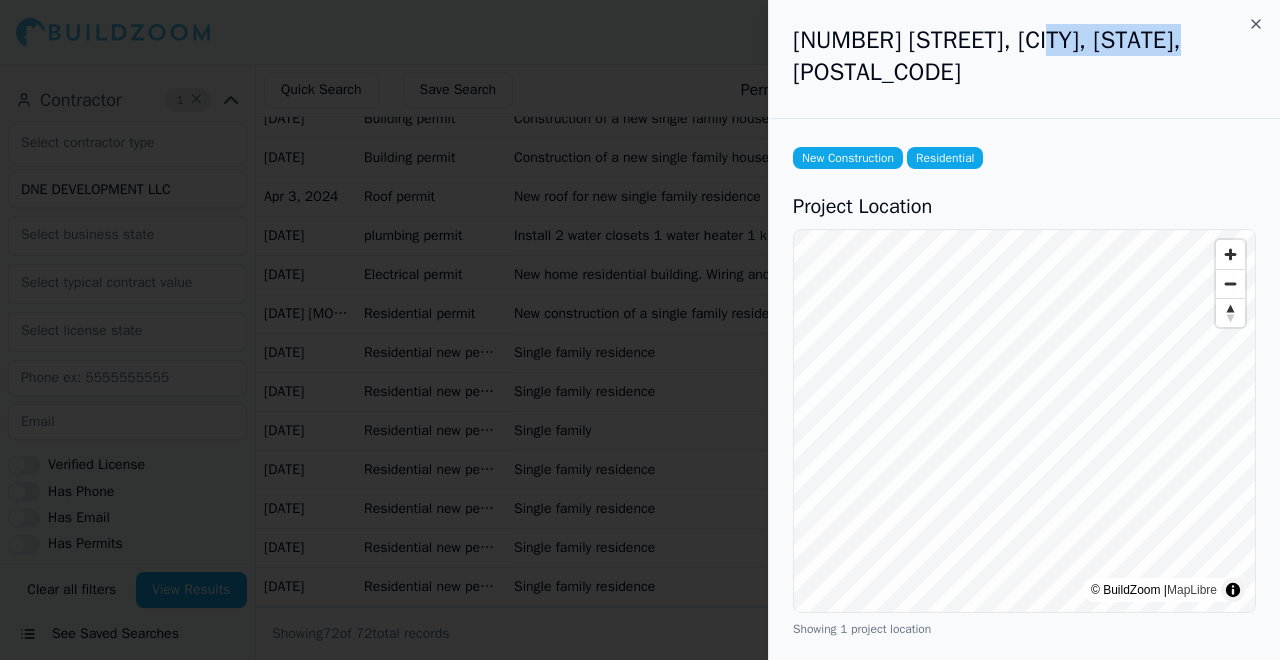 drag, startPoint x: 1041, startPoint y: 36, endPoint x: 1175, endPoint y: 36, distance: 134 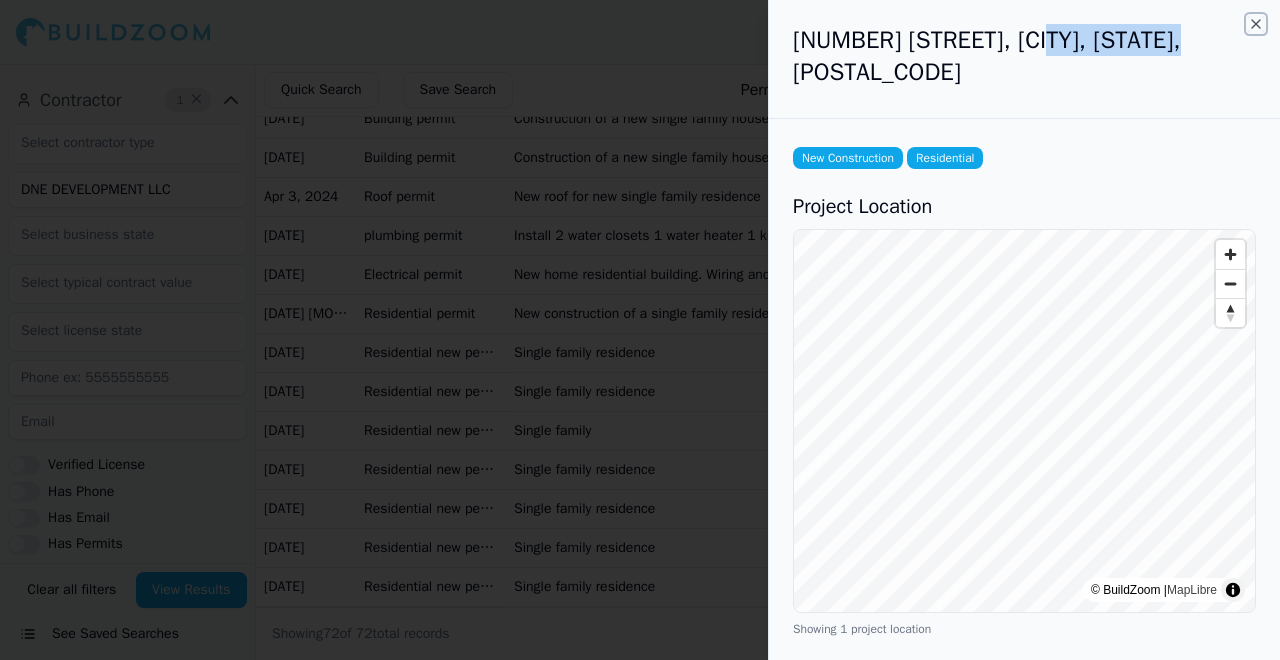 click 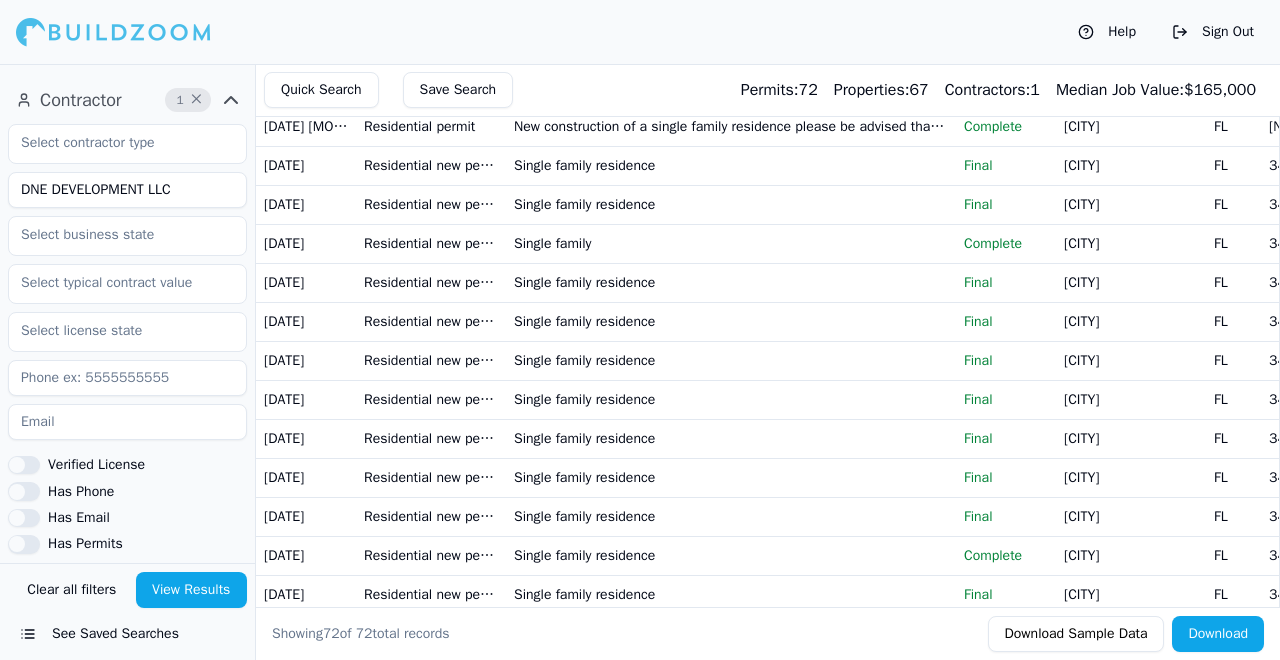 scroll, scrollTop: 449, scrollLeft: 0, axis: vertical 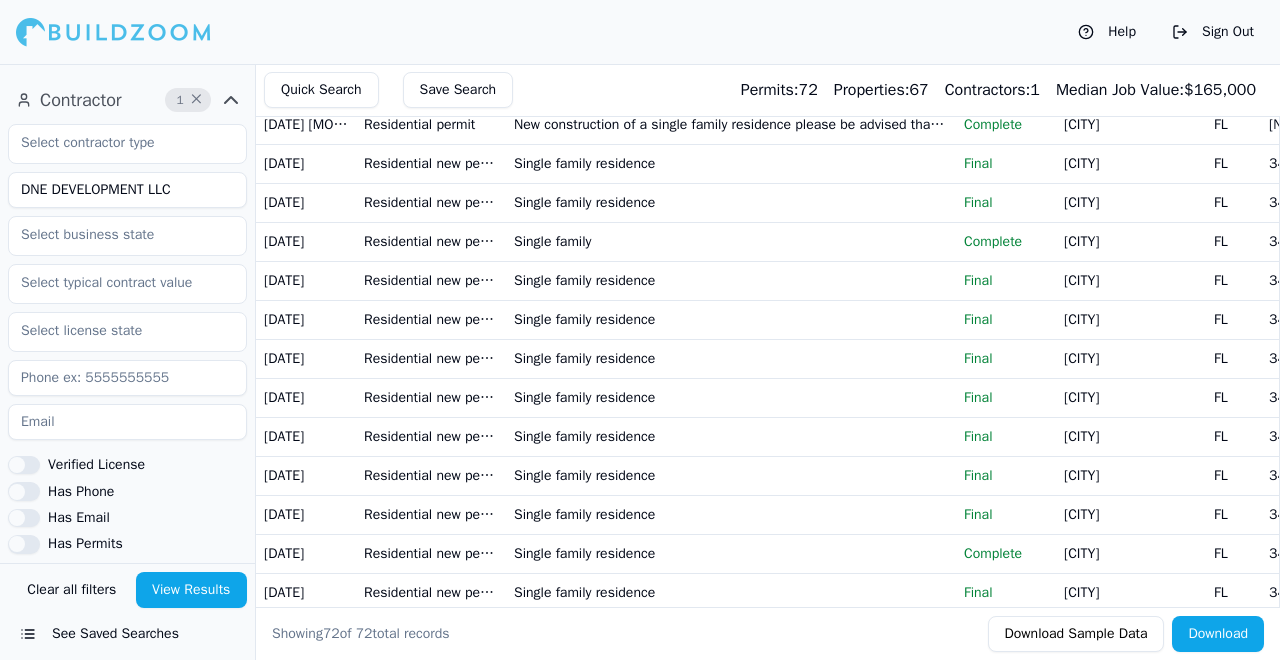 click on "Single family residence" at bounding box center (731, 202) 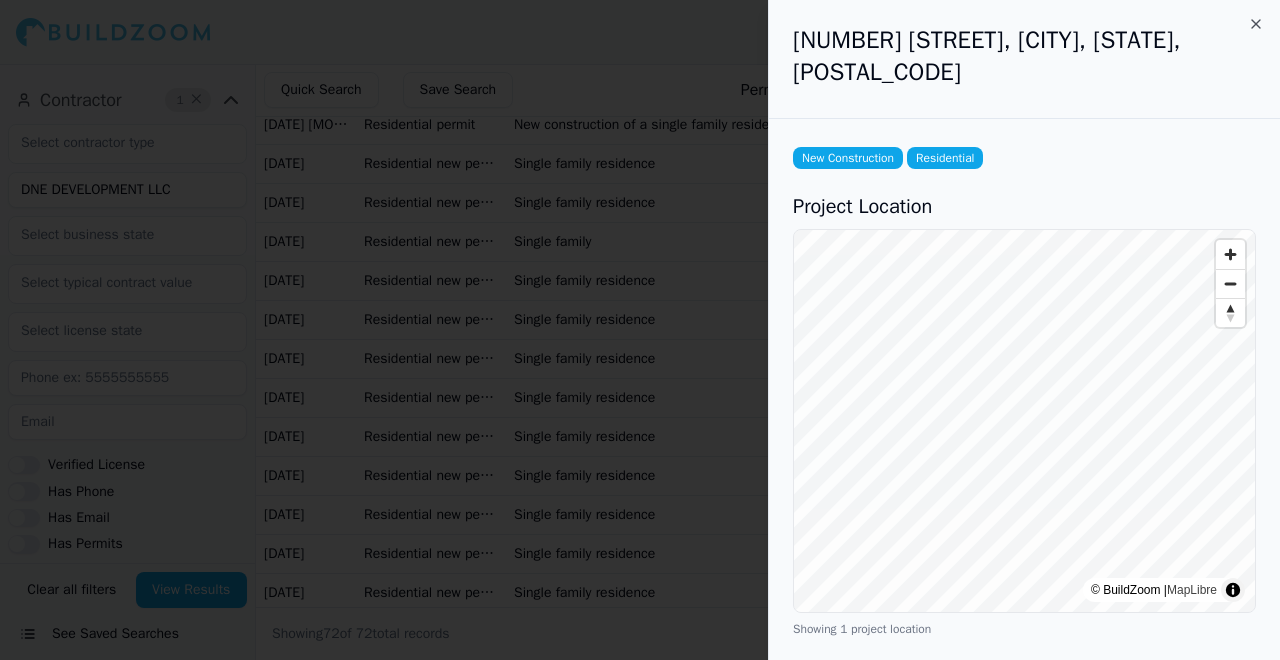 click on "New Construction Residential Project Location © BuildZoom |  MapLibre Showing 1 project location Overview Status Final Applied Date [DATE] Property Sector Residential Issued Date [DATE] Property Type Single Family Completed Date [DATE] Job Value $[CURRENCY] Contractor Information Name [COMPANY_NAME] Email [EMAIL] License Number [LICENSE_NUMBER] Phone [PHONE] Project Description Single family residence Additional Details Property Owner [COMPANY_NAME] Permit Number [PERMIT_NUMBER] Fees [NUMBER]" at bounding box center (1024, 740) 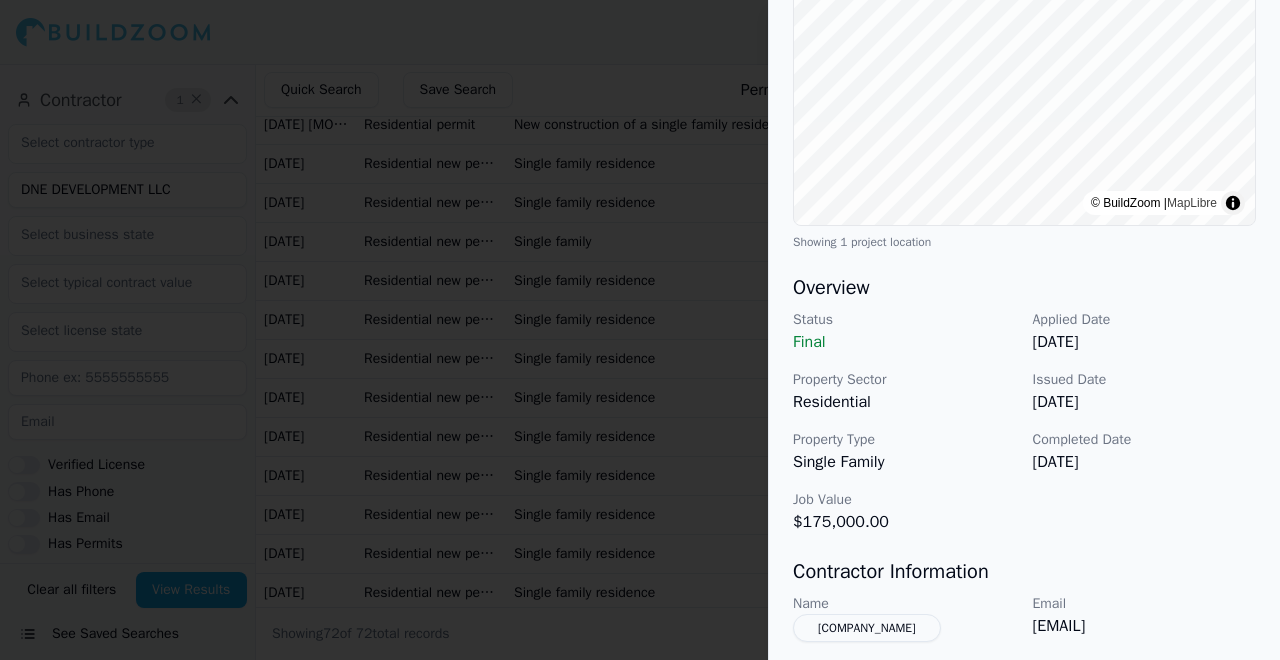 scroll, scrollTop: 669, scrollLeft: 0, axis: vertical 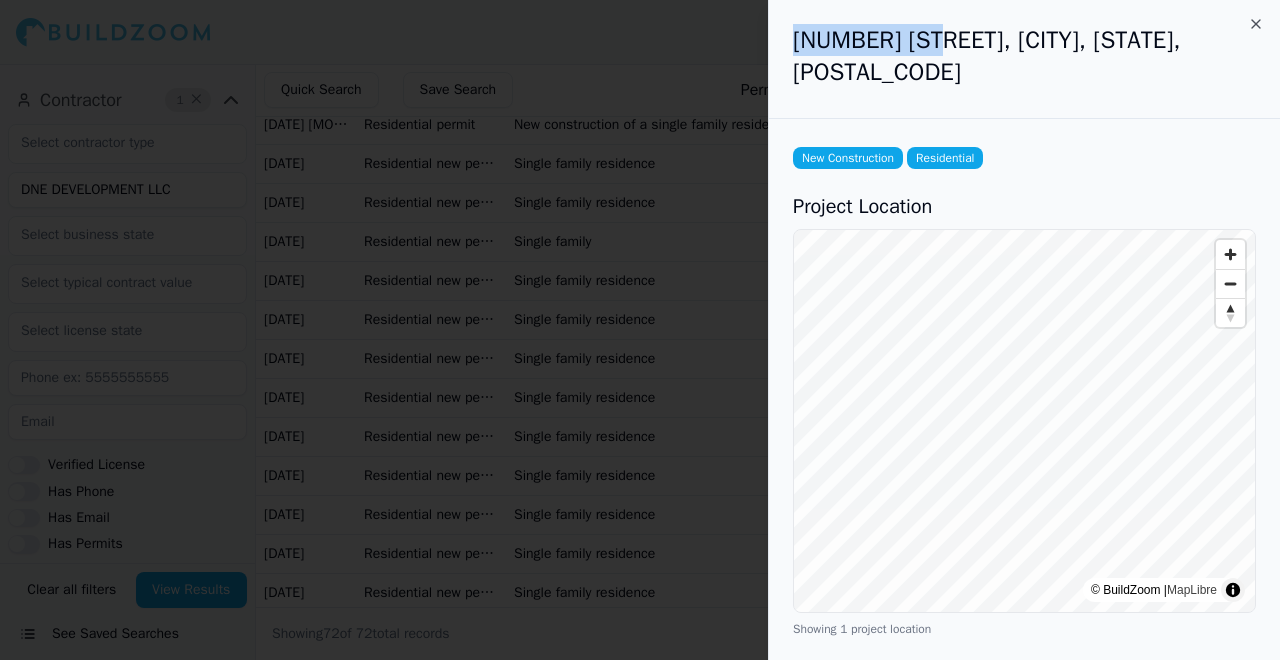 drag, startPoint x: 793, startPoint y: 35, endPoint x: 921, endPoint y: 37, distance: 128.01562 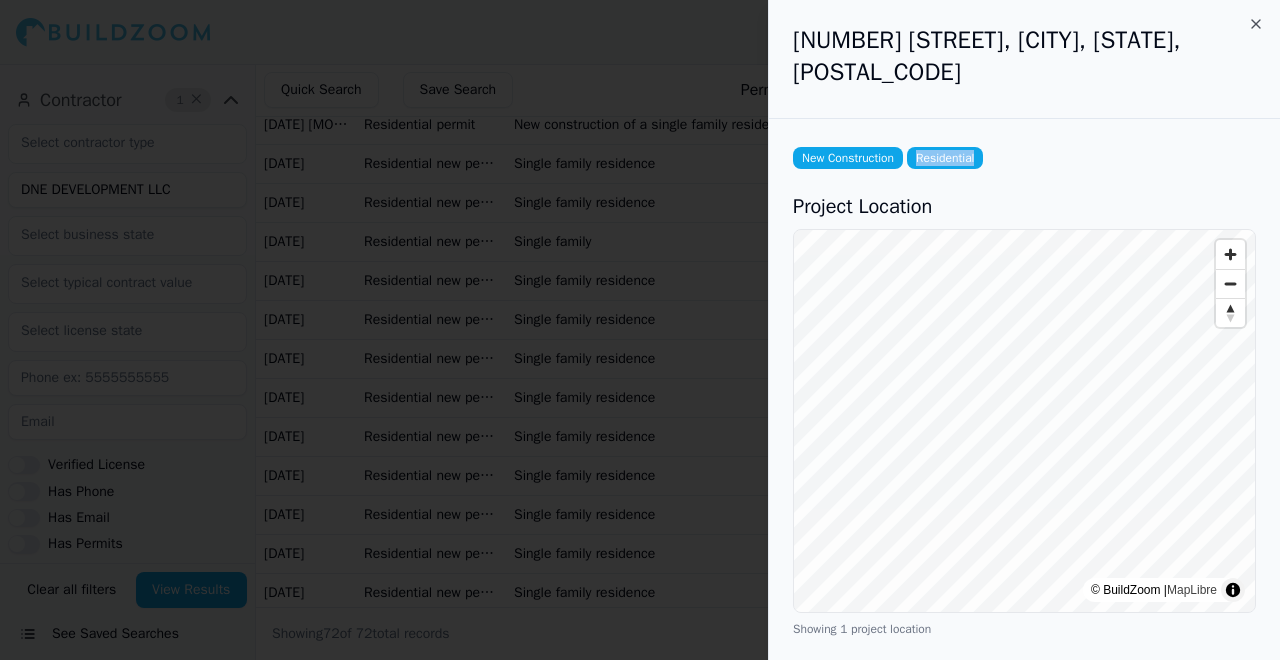 click on "New Construction Residential" at bounding box center (1024, 158) 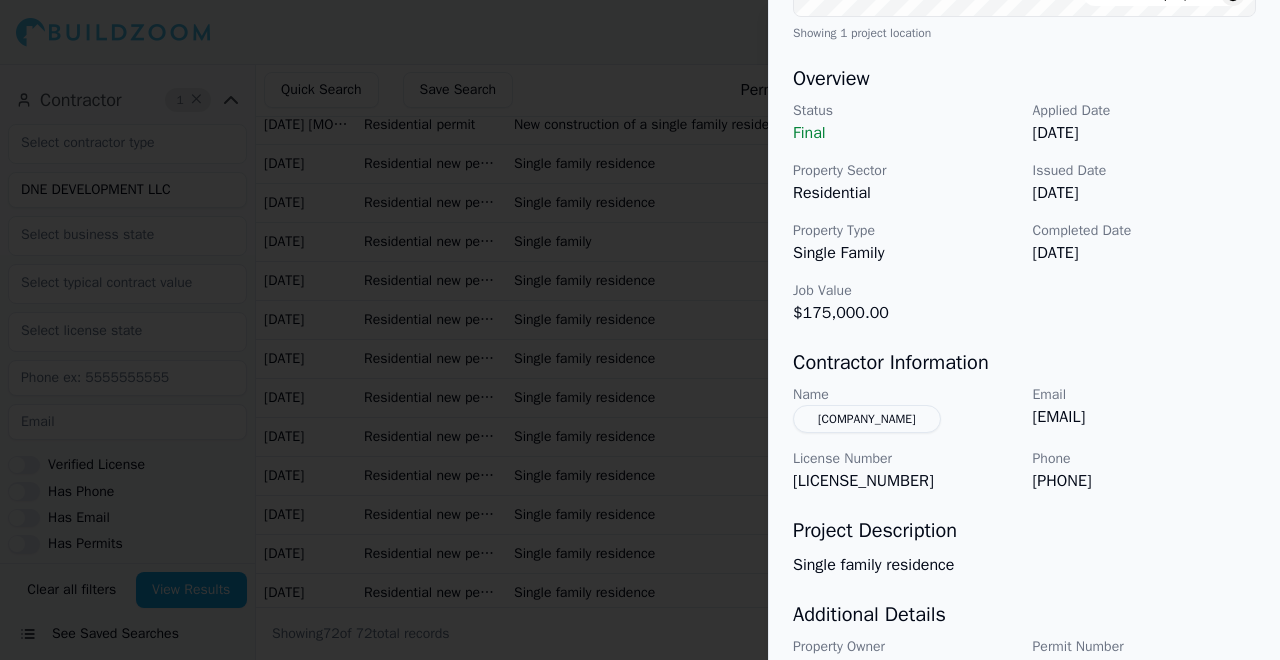 scroll, scrollTop: 645, scrollLeft: 0, axis: vertical 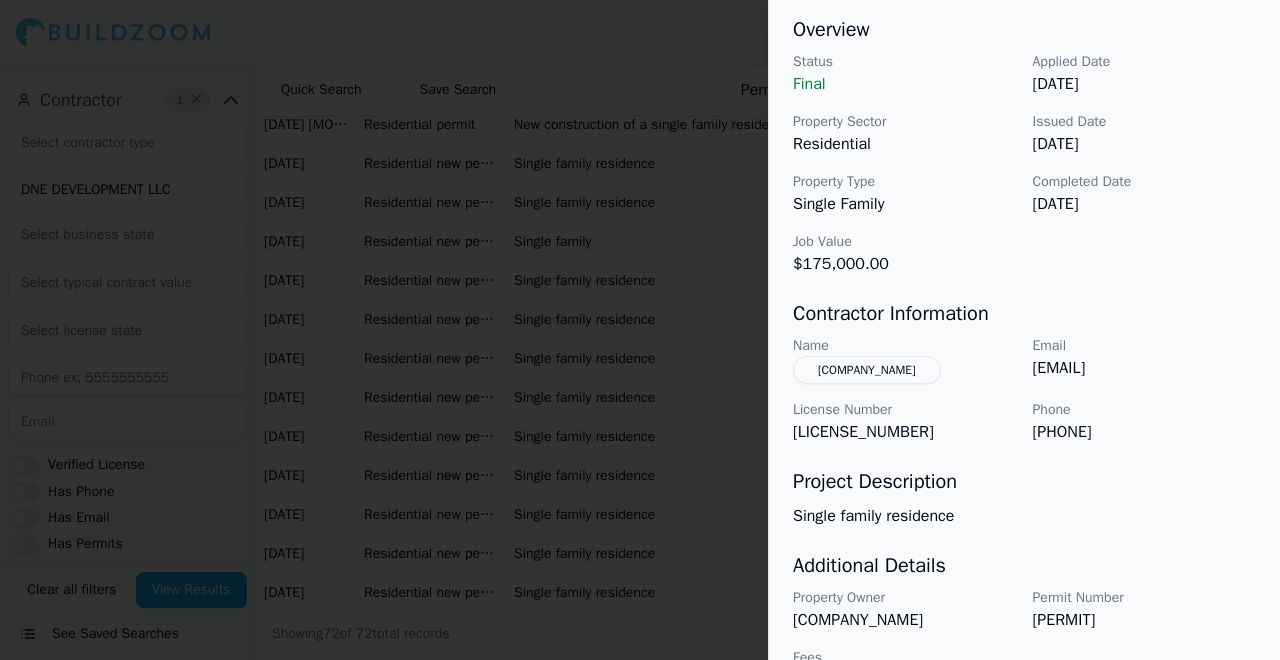 click on "[DATE]" at bounding box center (1145, 204) 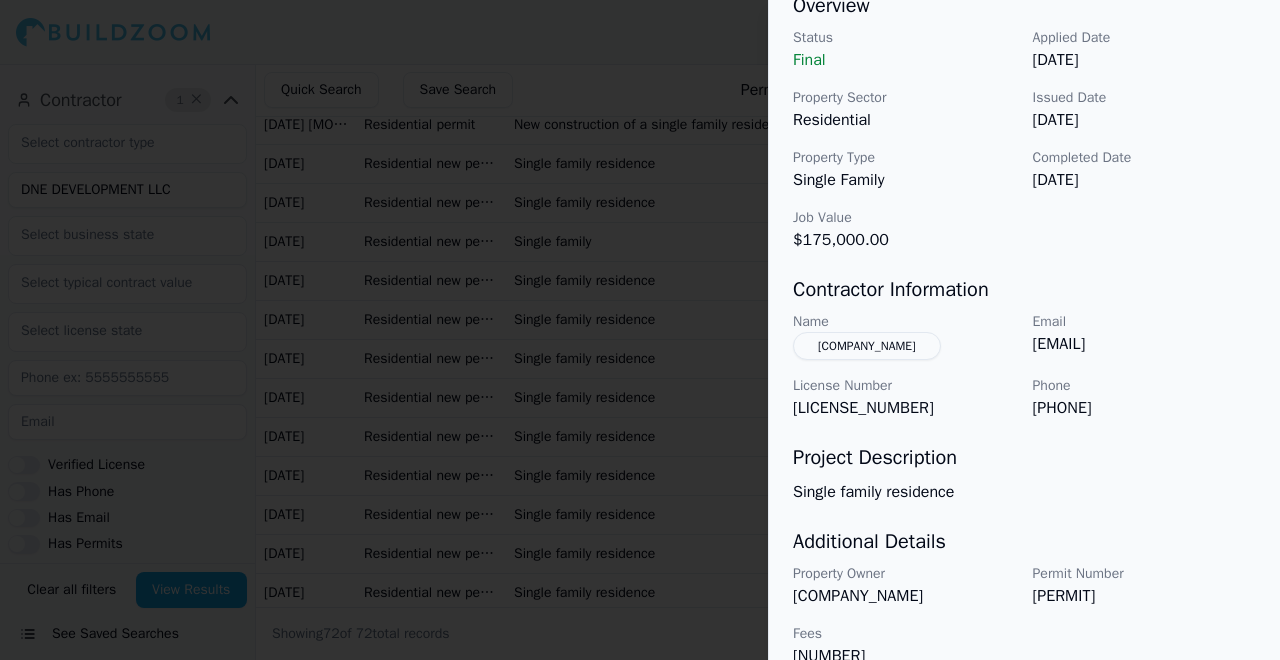 scroll, scrollTop: 0, scrollLeft: 0, axis: both 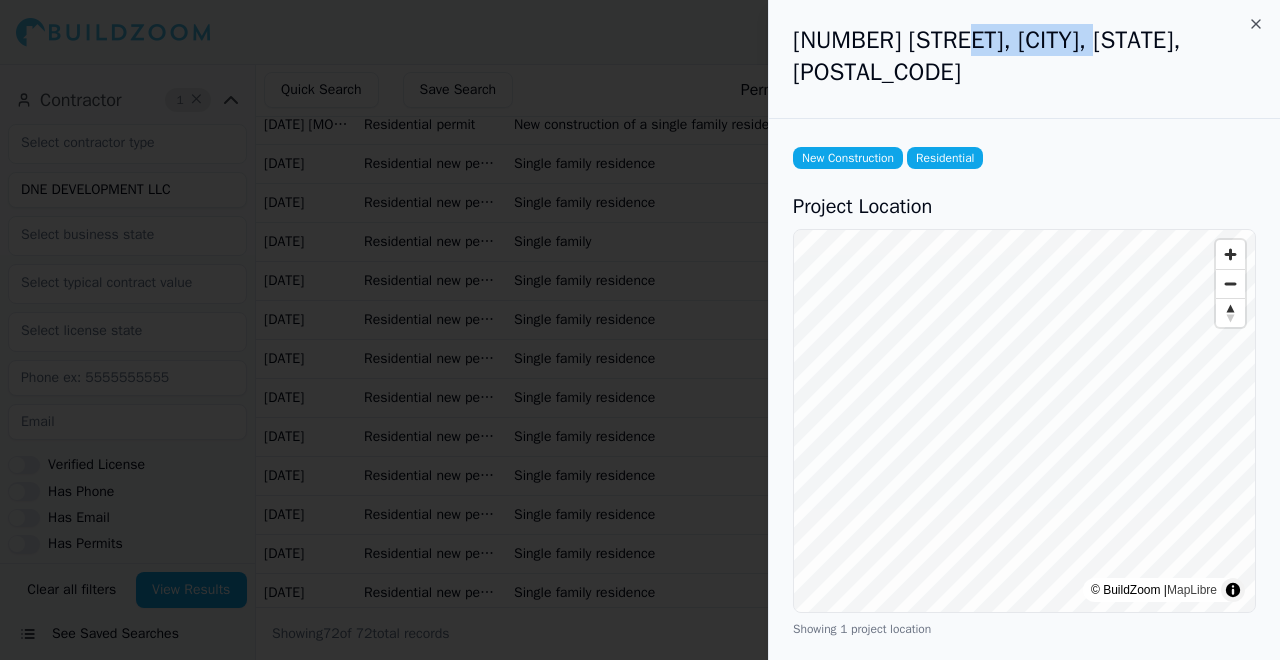 drag, startPoint x: 938, startPoint y: 38, endPoint x: 1074, endPoint y: 43, distance: 136.09187 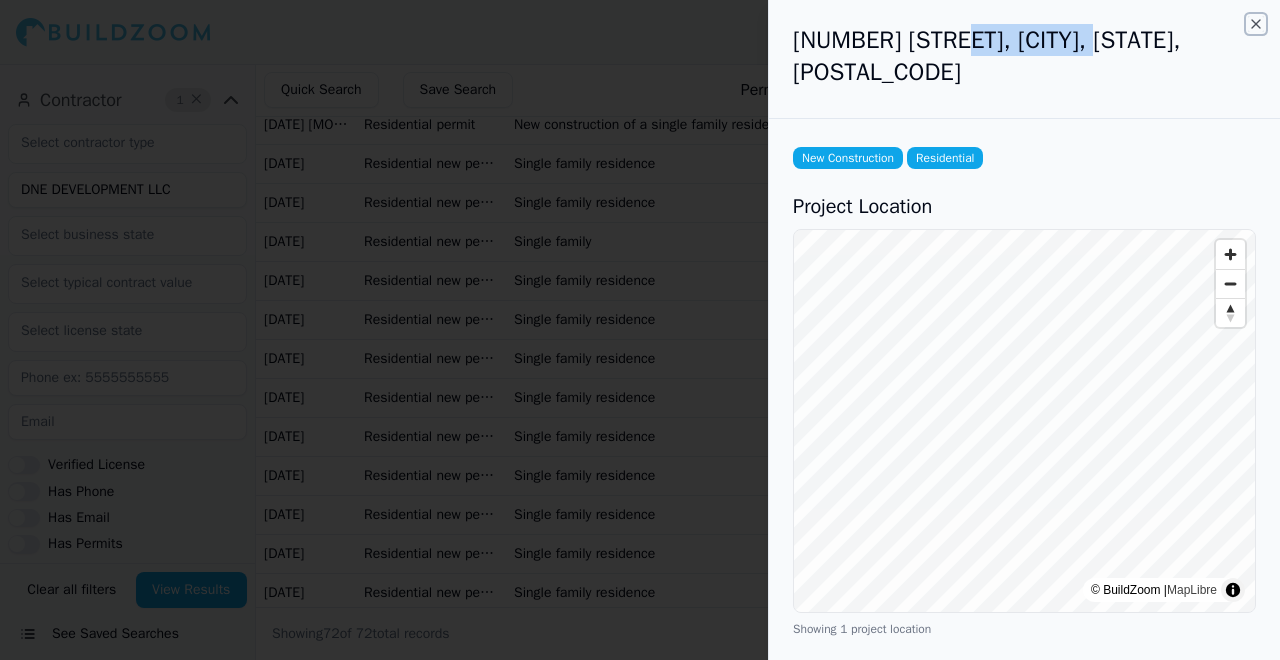 click 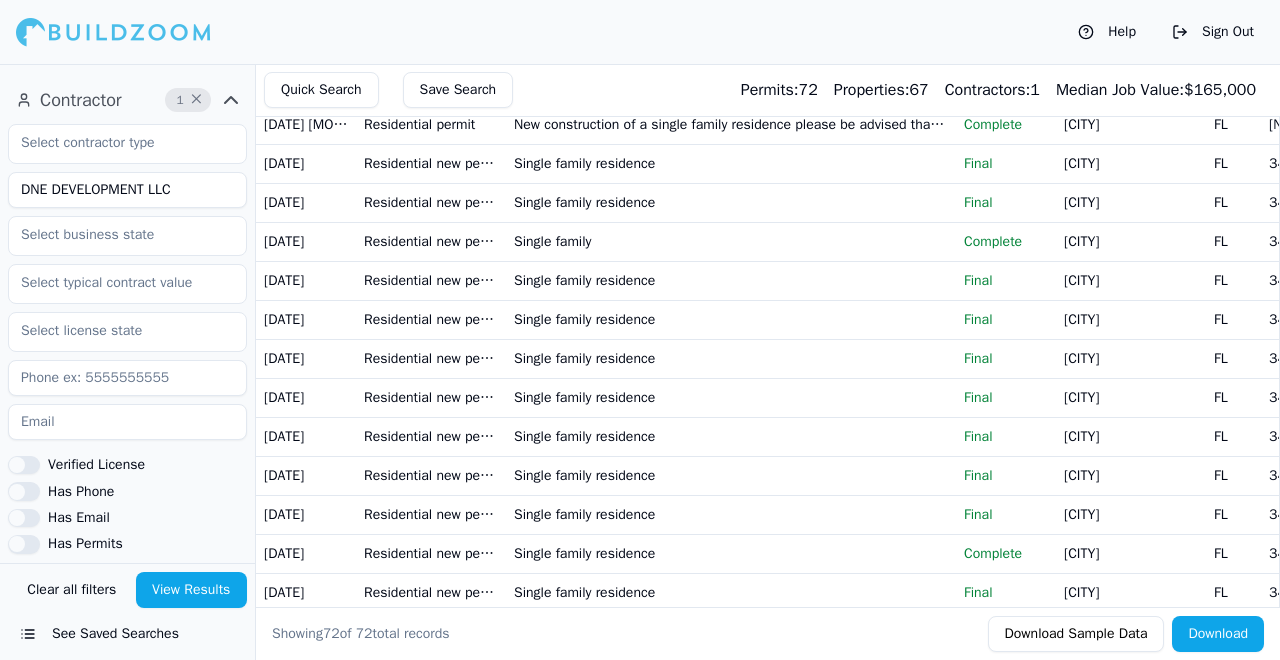 click on "Single family residence" at bounding box center (731, 202) 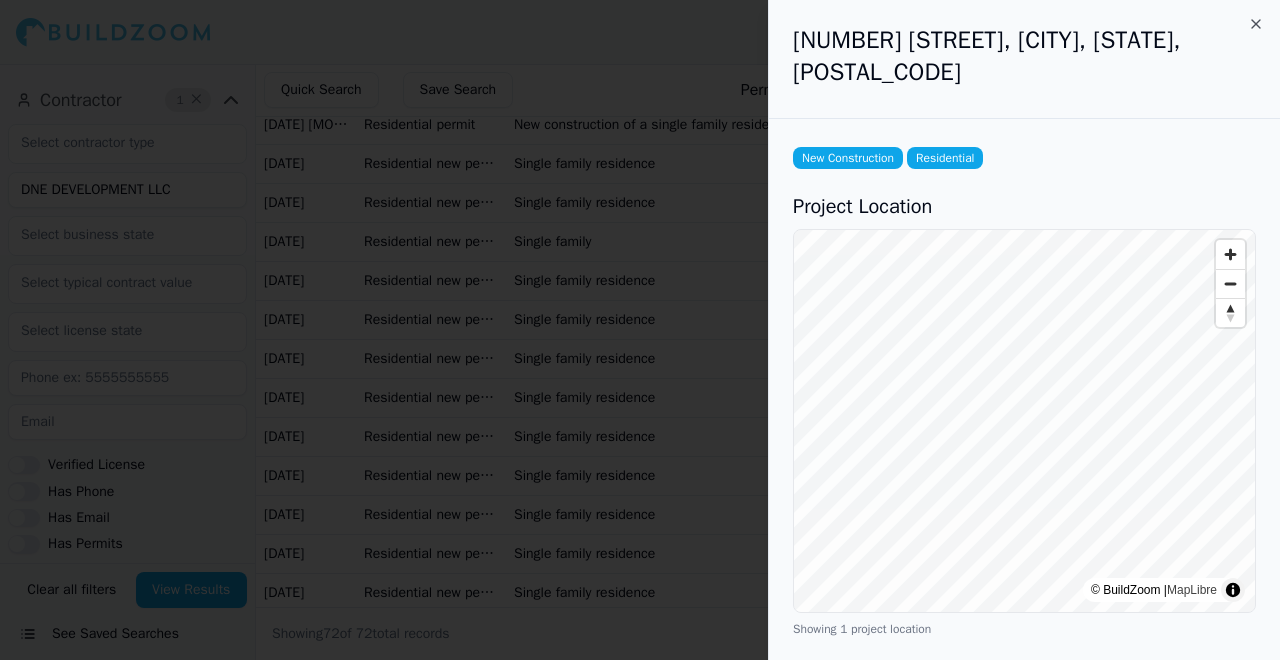 drag, startPoint x: 1108, startPoint y: 149, endPoint x: 1138, endPoint y: 184, distance: 46.09772 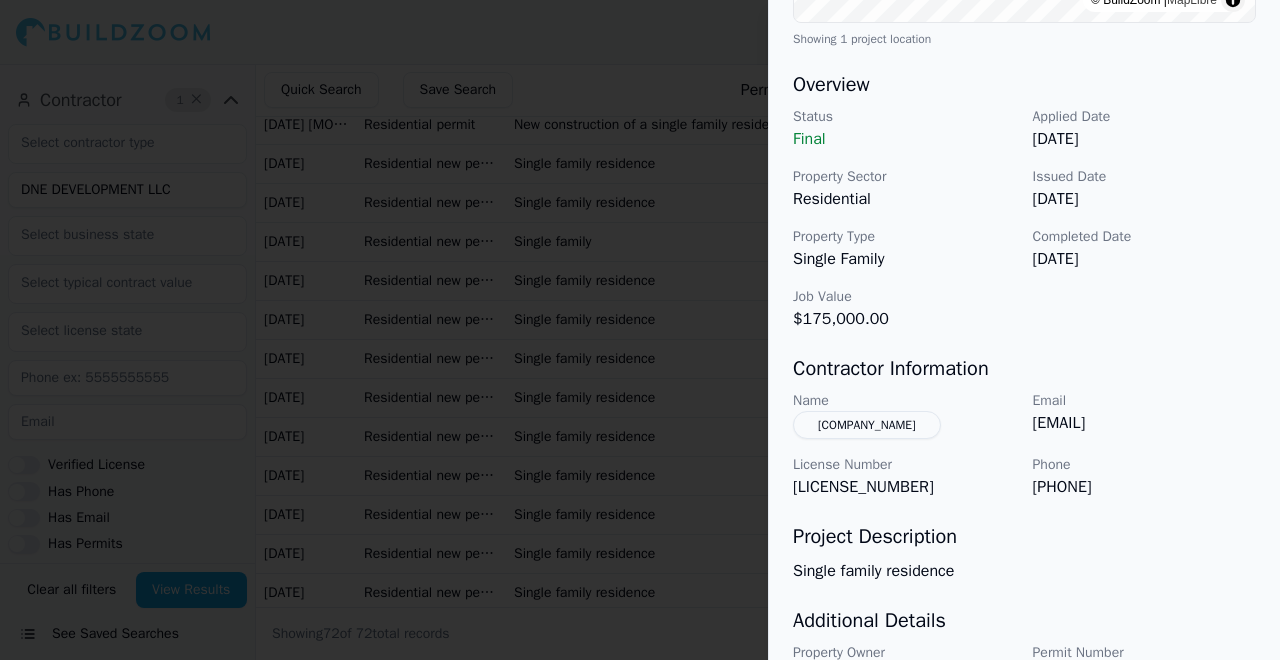 scroll, scrollTop: 591, scrollLeft: 0, axis: vertical 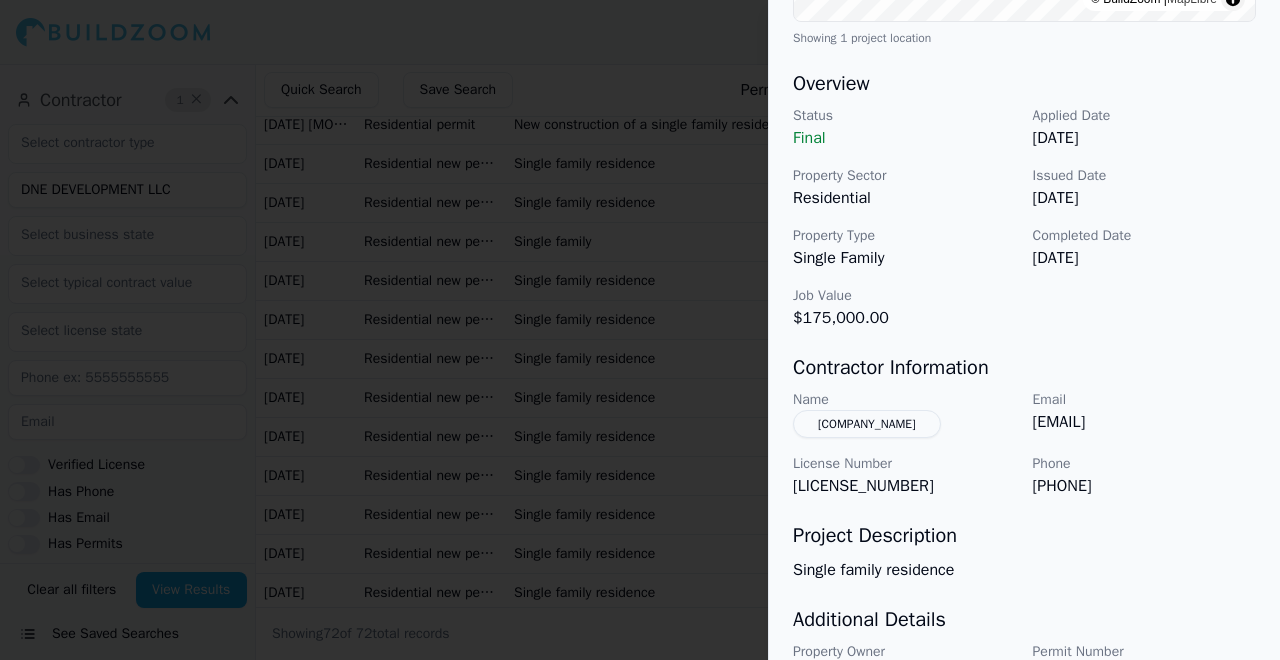 click at bounding box center [640, 330] 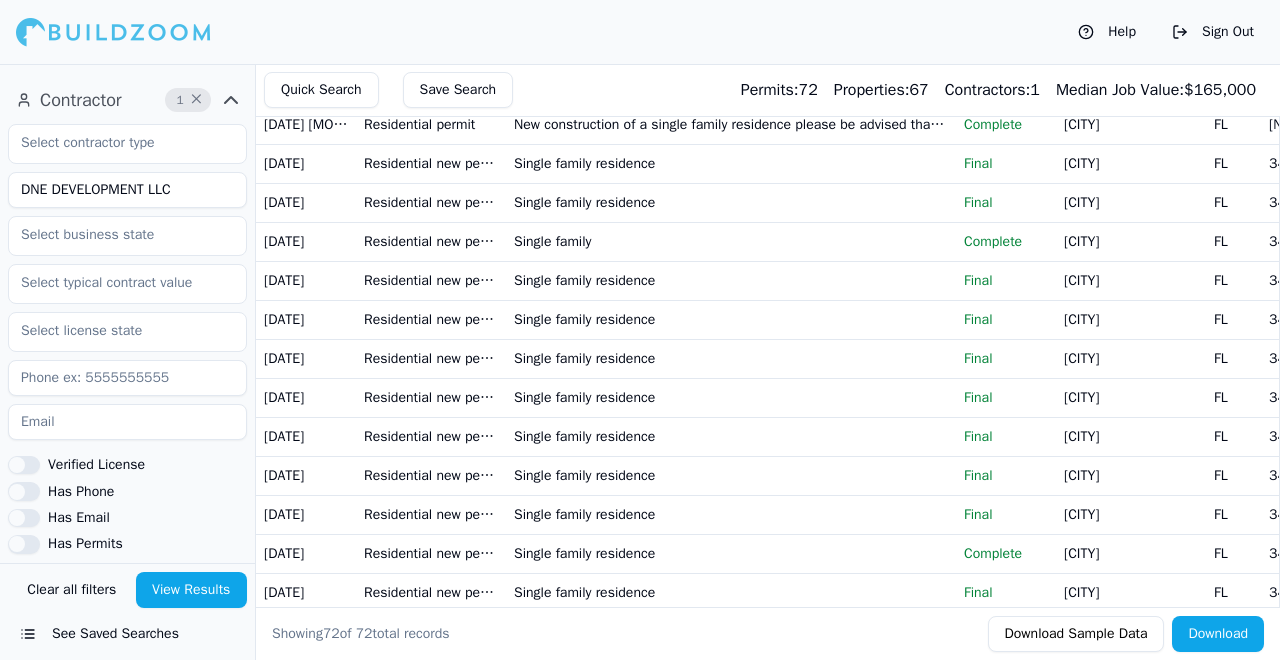 click on "Residential new permit - ex: new house" at bounding box center [431, 202] 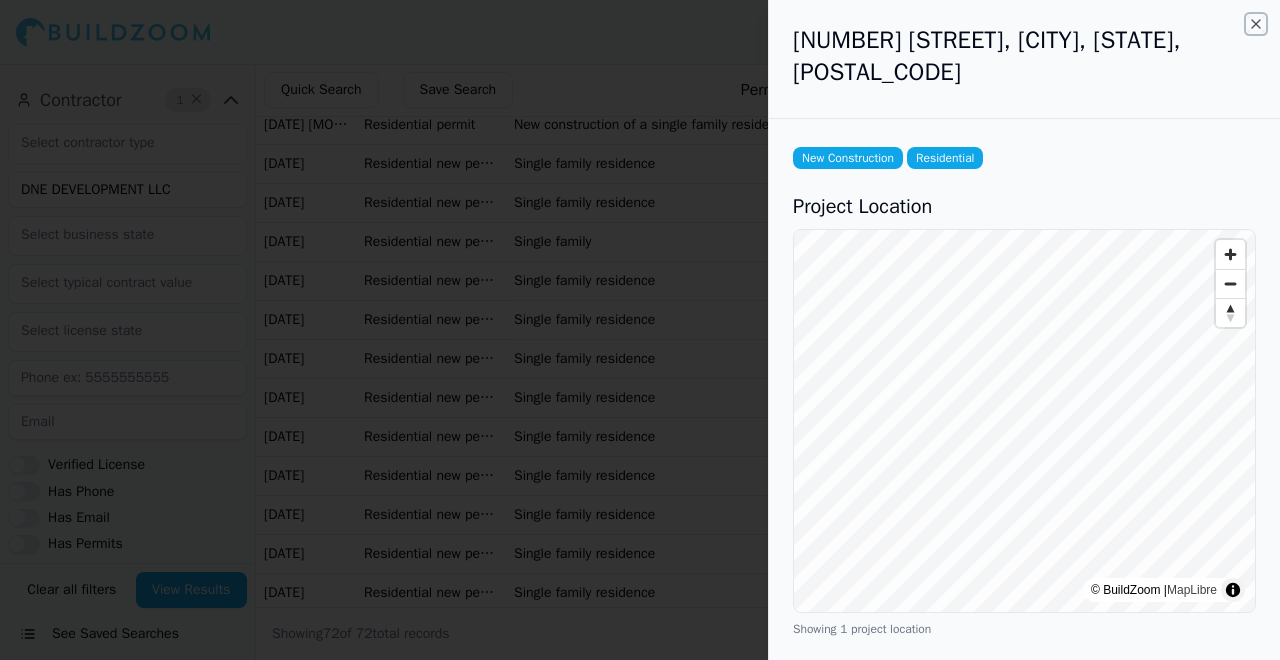click 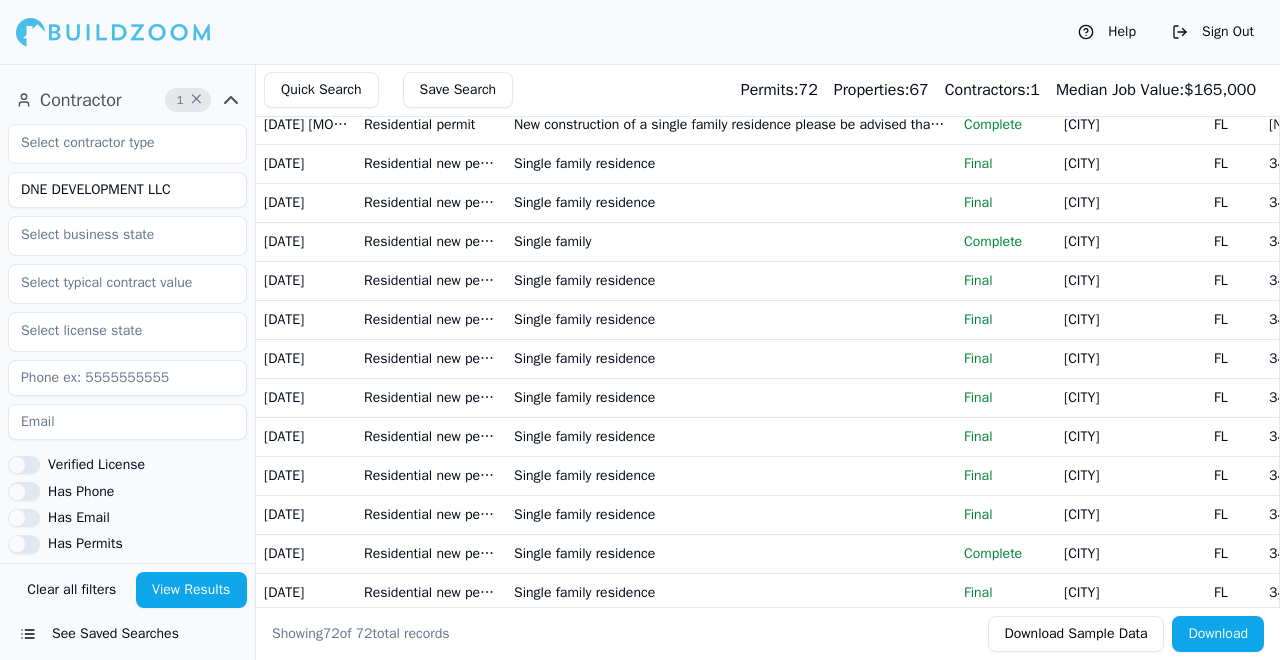 click on "Residential new permit - ex: new house" at bounding box center (431, 241) 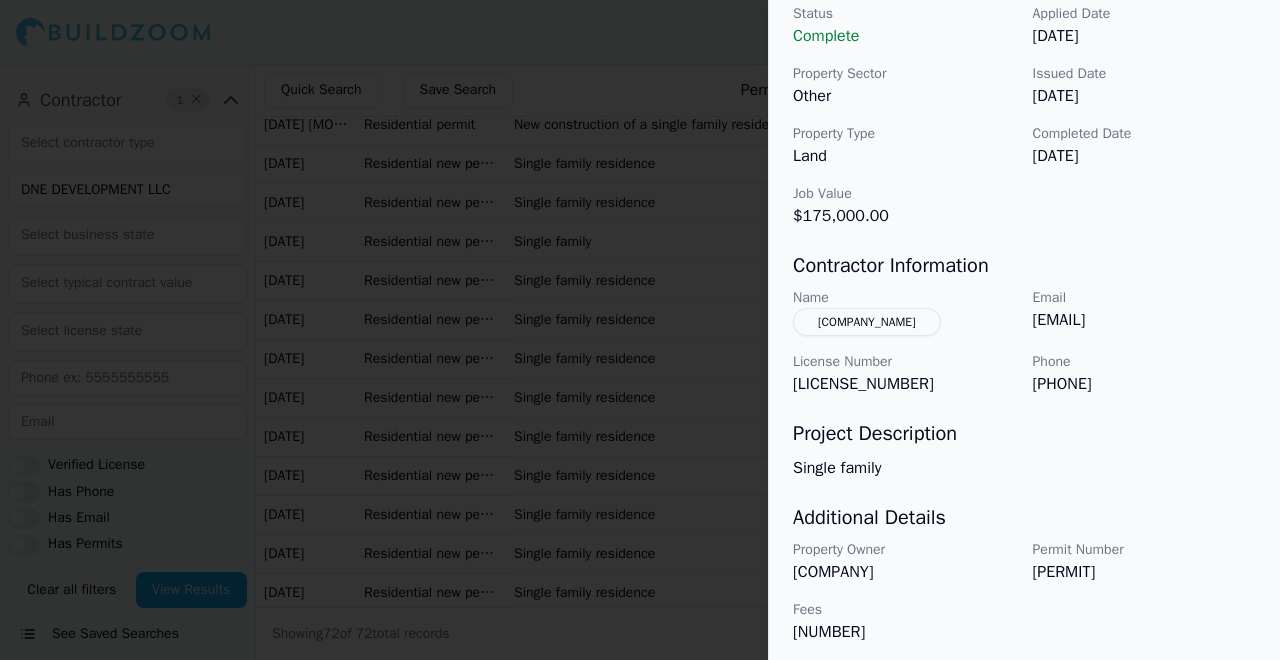 scroll, scrollTop: 0, scrollLeft: 0, axis: both 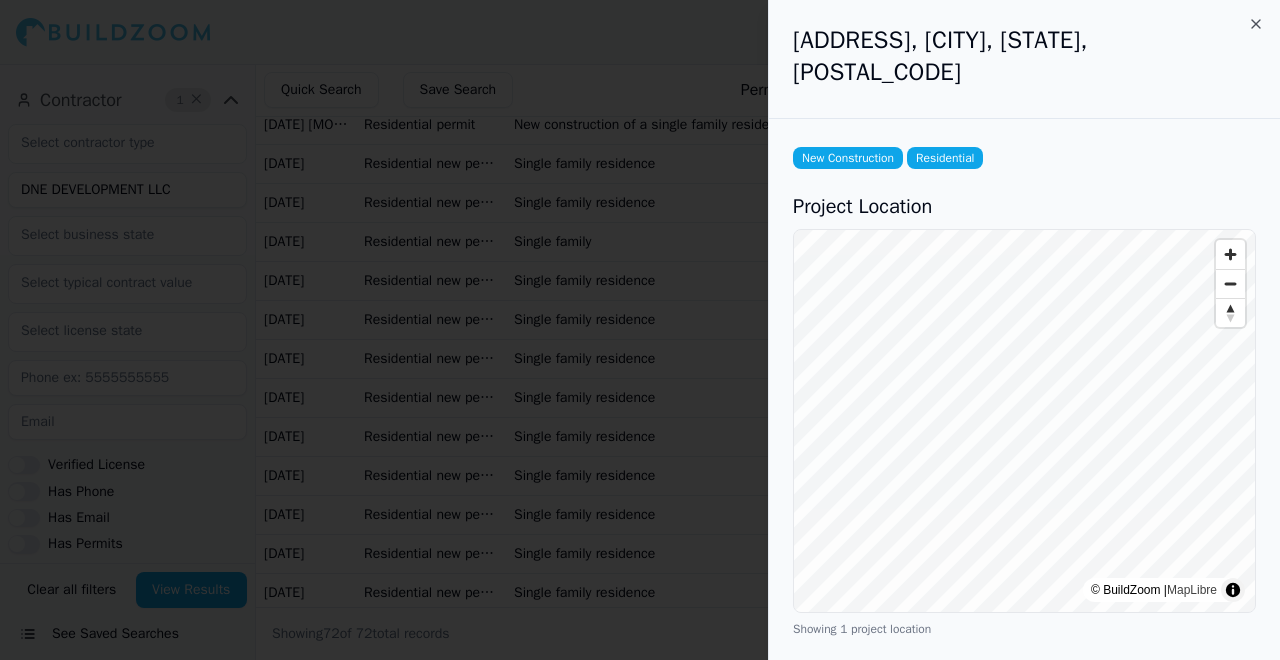 click on "New Construction Residential Project Location © BuildZoom |  MapLibre Showing 1 project location Overview Status Complete Applied Date [DATE] Property Sector Other Issued Date [DATE] Property Type Land Completed Date [DATE] Job Value $[CURRENCY] Contractor Information Name [COMPANY_NAME] Email [EMAIL] License Number [LICENSE_NUMBER] Phone [PHONE] Project Description Single family Additional Details Property Owner [COMPANY_NAME] Permit Number [PERMIT_NUMBER] Fees [NUMBER]" at bounding box center [1024, 740] 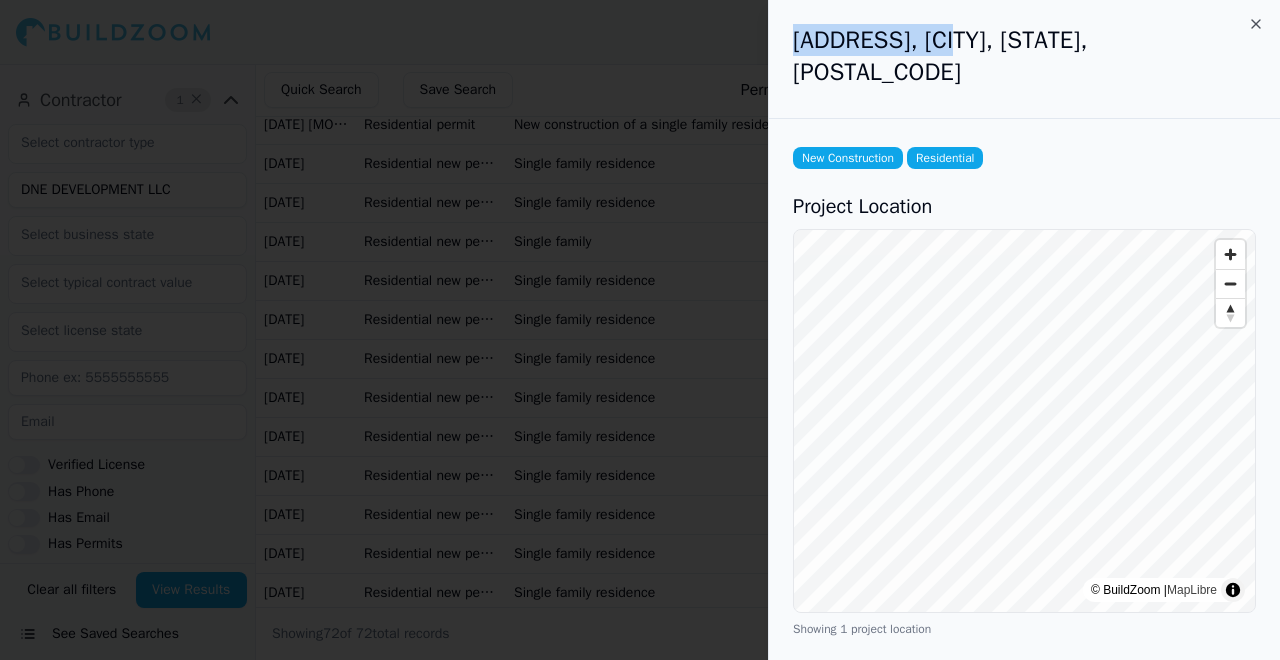 drag, startPoint x: 798, startPoint y: 39, endPoint x: 935, endPoint y: 47, distance: 137.23338 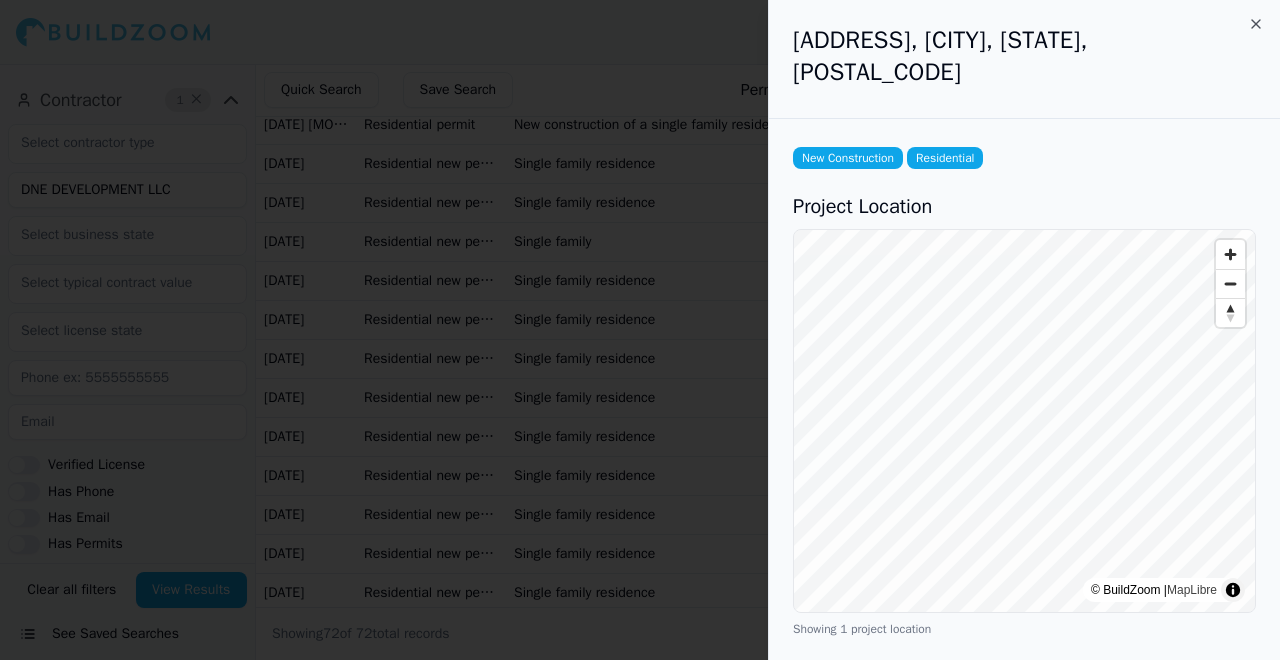 click on "New Construction Residential" at bounding box center (1024, 158) 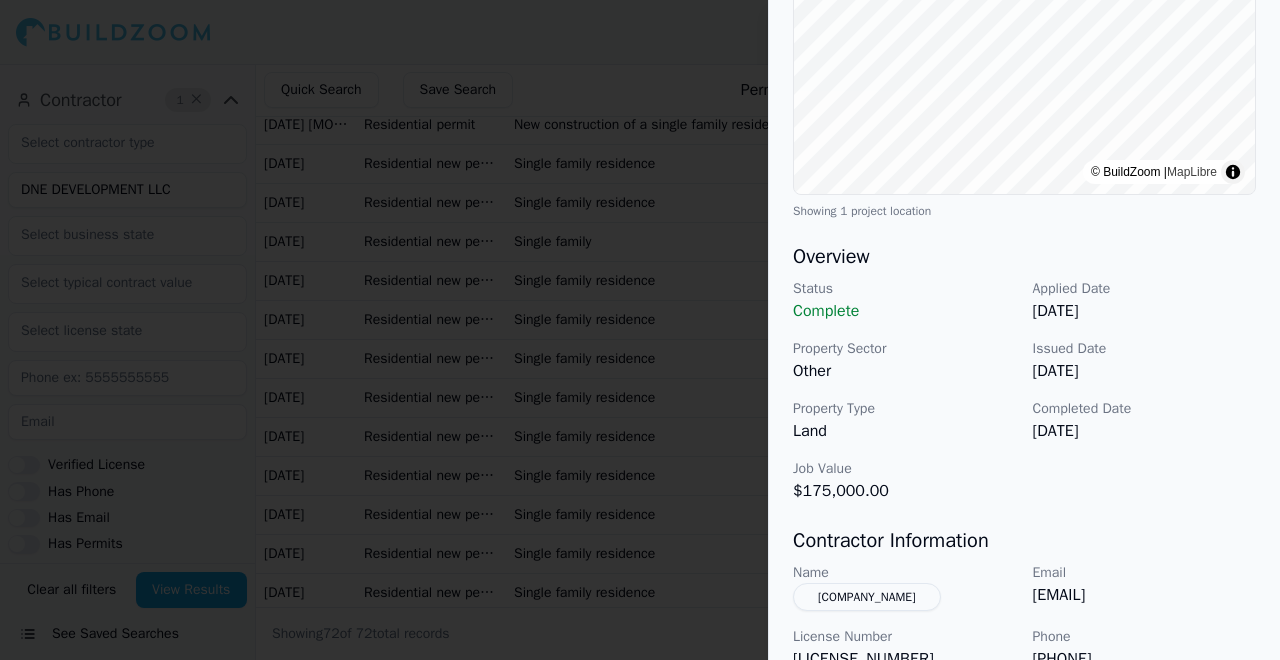scroll, scrollTop: 693, scrollLeft: 0, axis: vertical 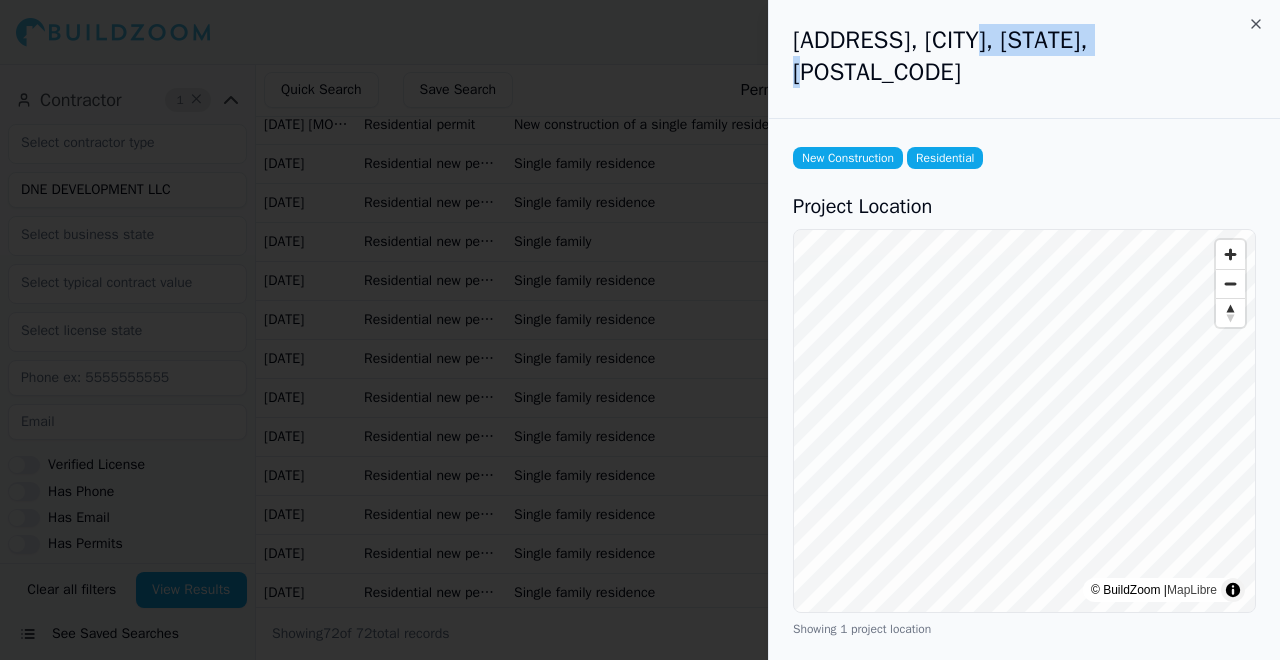 drag, startPoint x: 951, startPoint y: 40, endPoint x: 1087, endPoint y: 47, distance: 136.18002 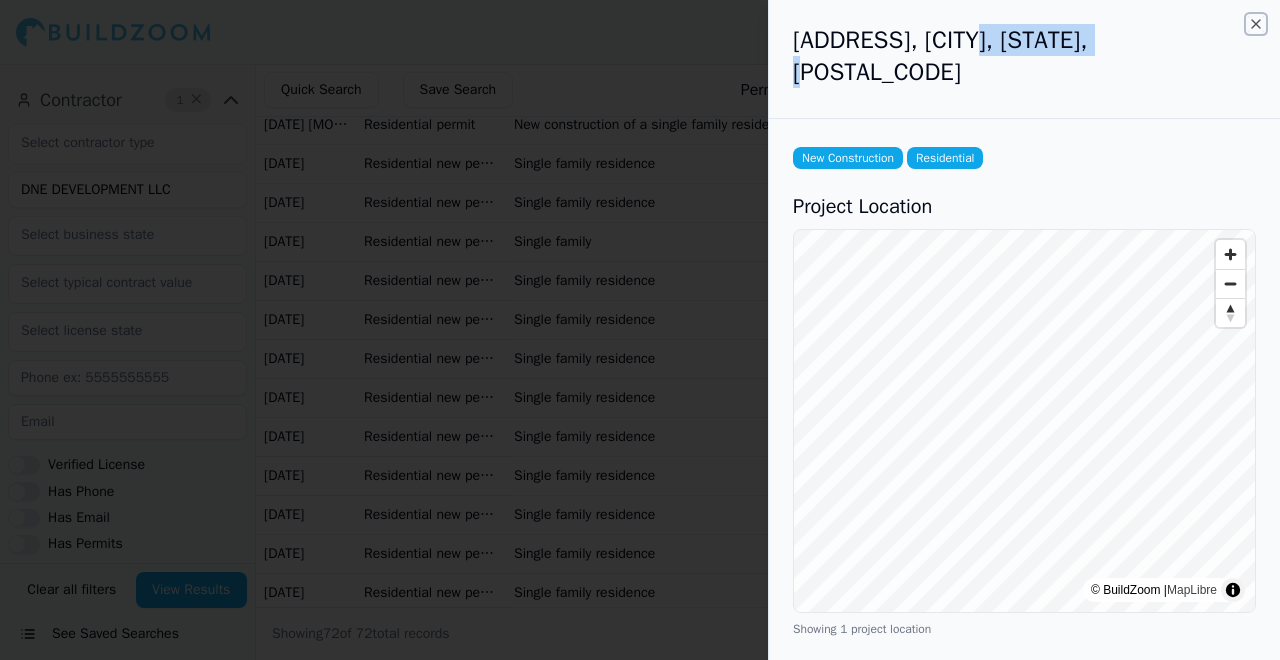 click 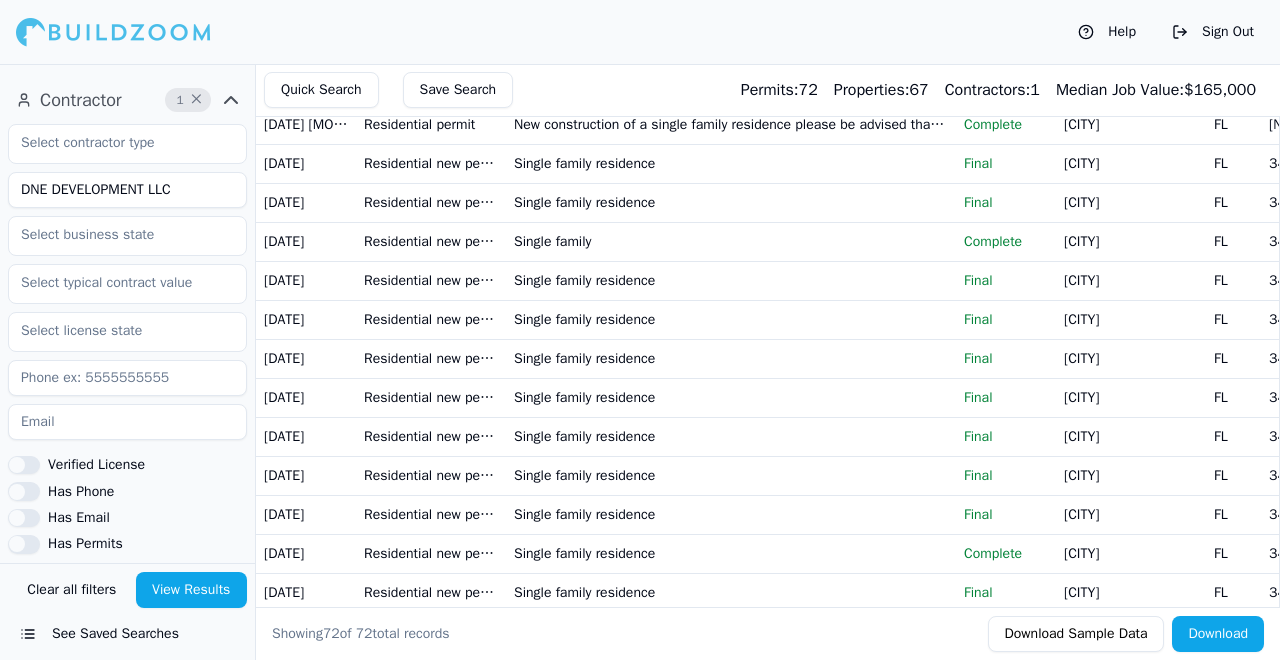 click on "Single family residence" at bounding box center (731, 319) 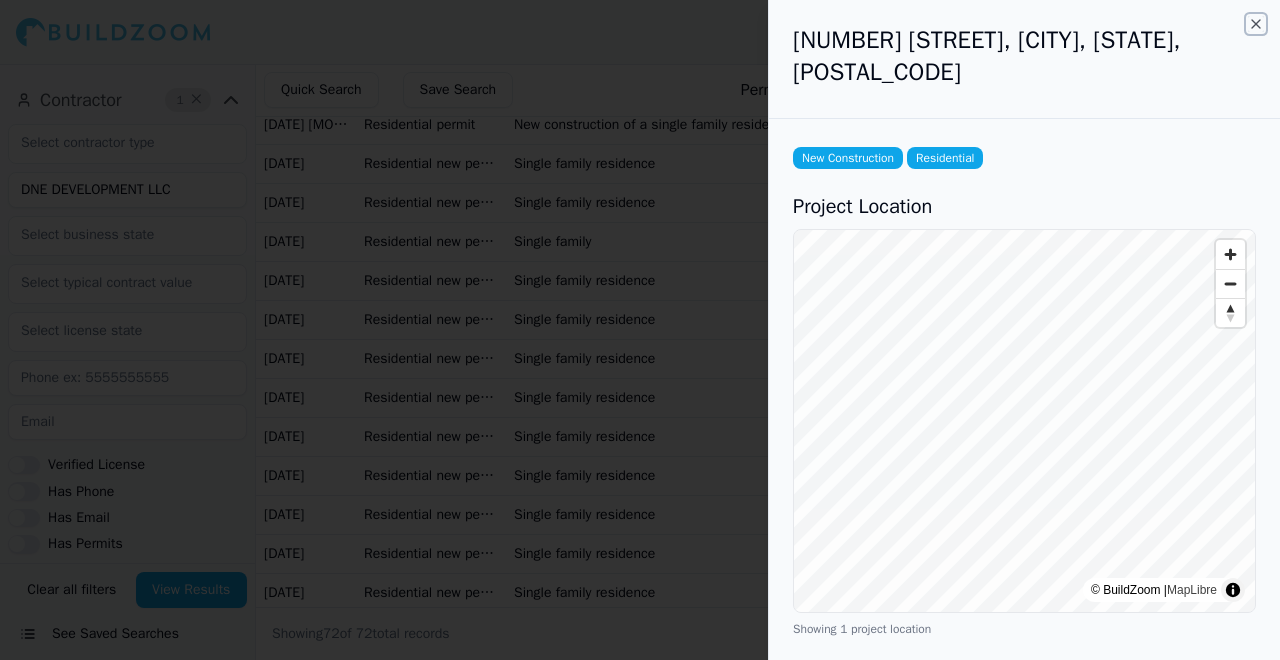 click 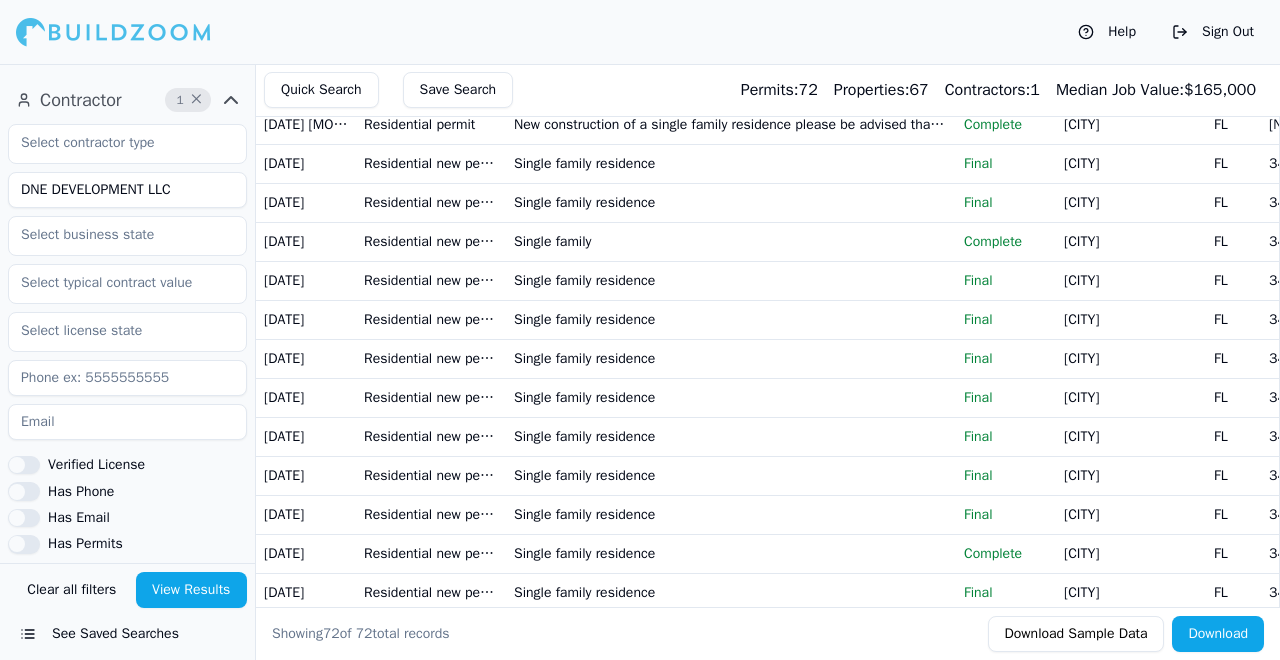 click on "Residential new permit - ex: new house" at bounding box center [431, 241] 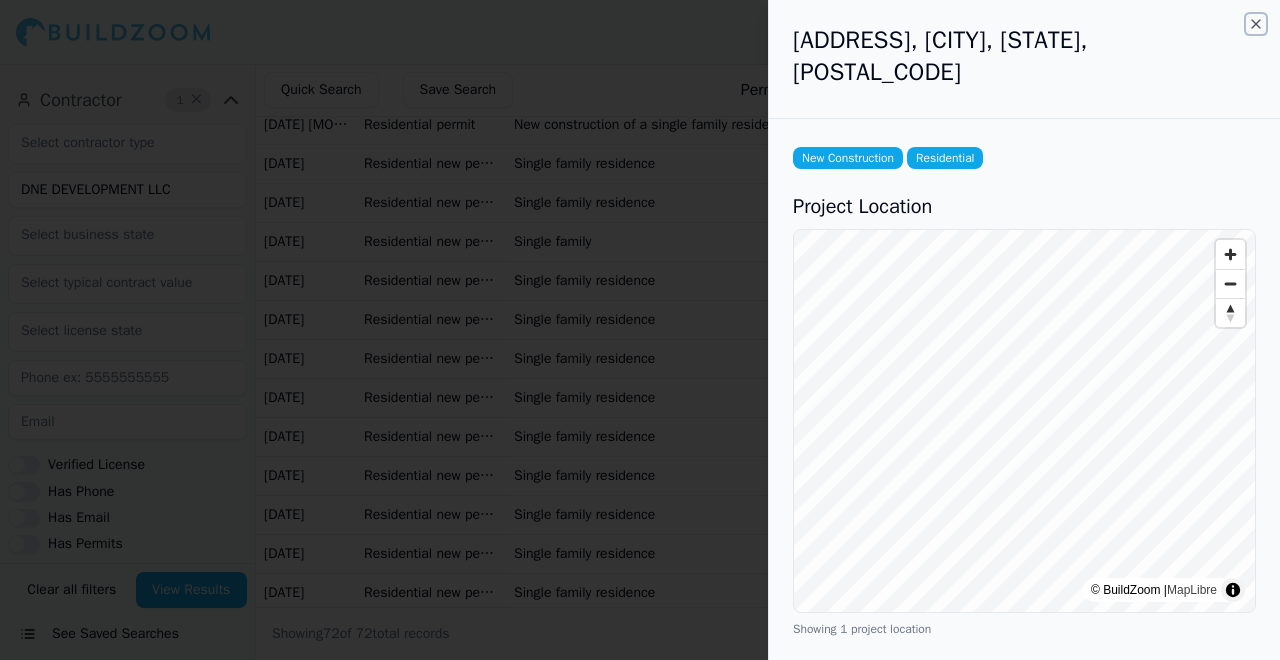 click 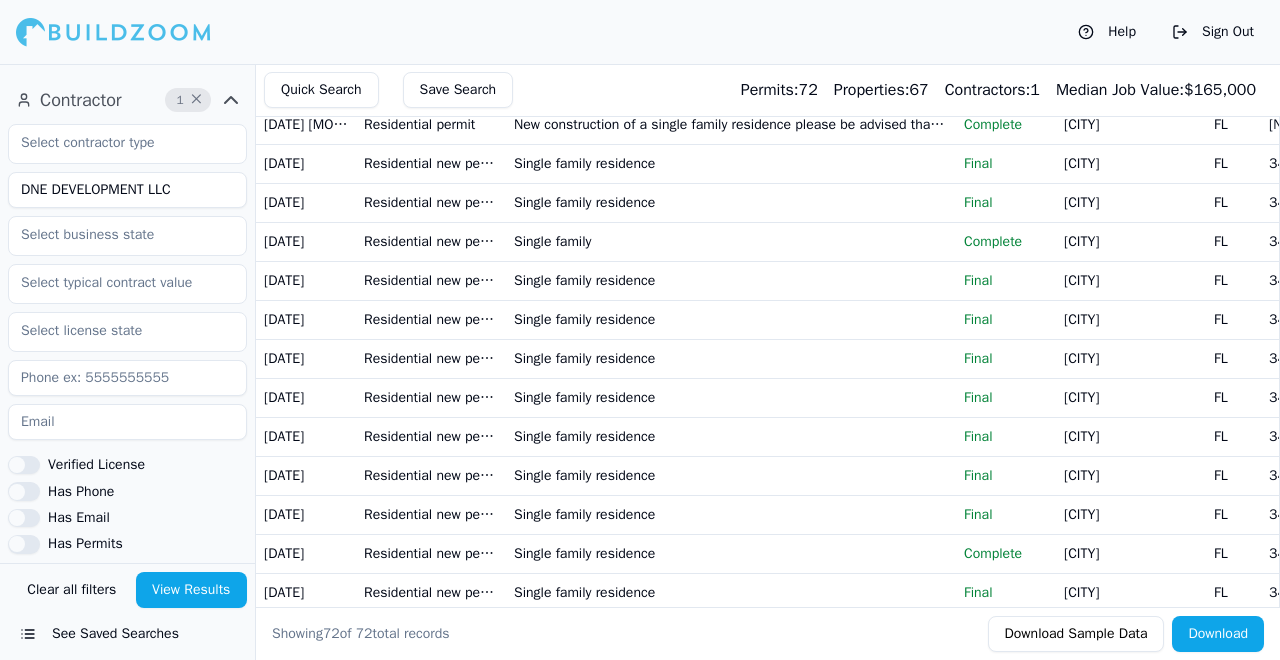 click on "Single family residence" at bounding box center (731, 280) 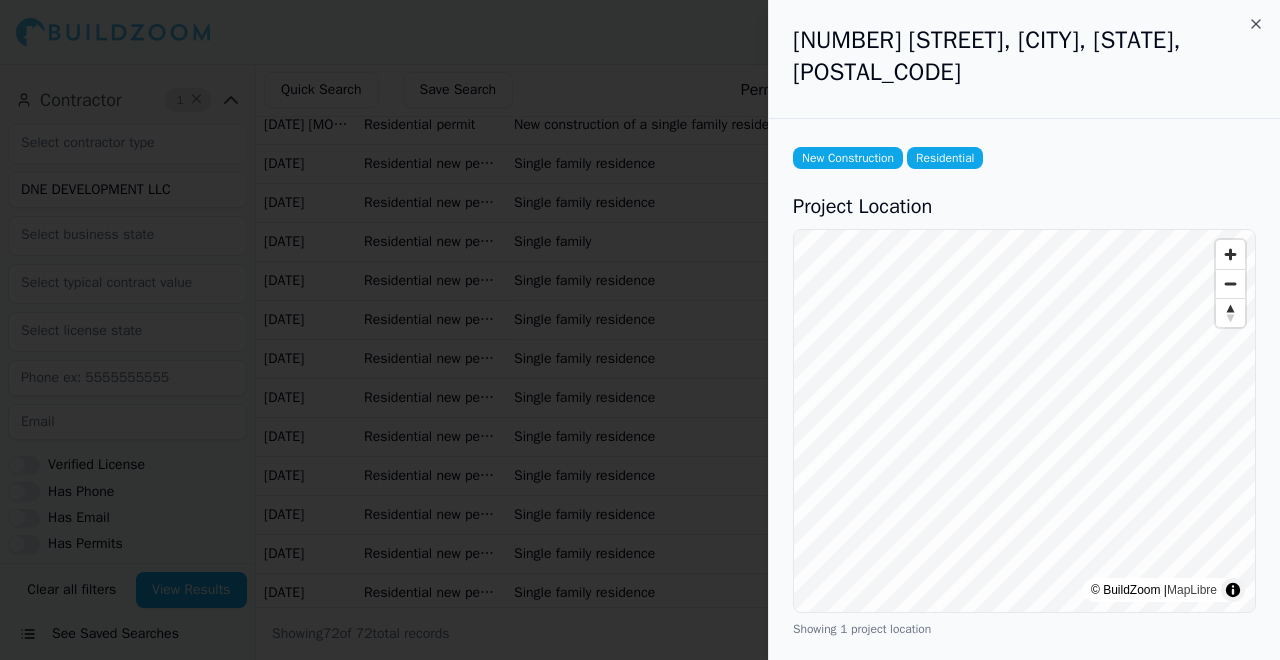 drag, startPoint x: 1130, startPoint y: 120, endPoint x: 908, endPoint y: 60, distance: 229.96521 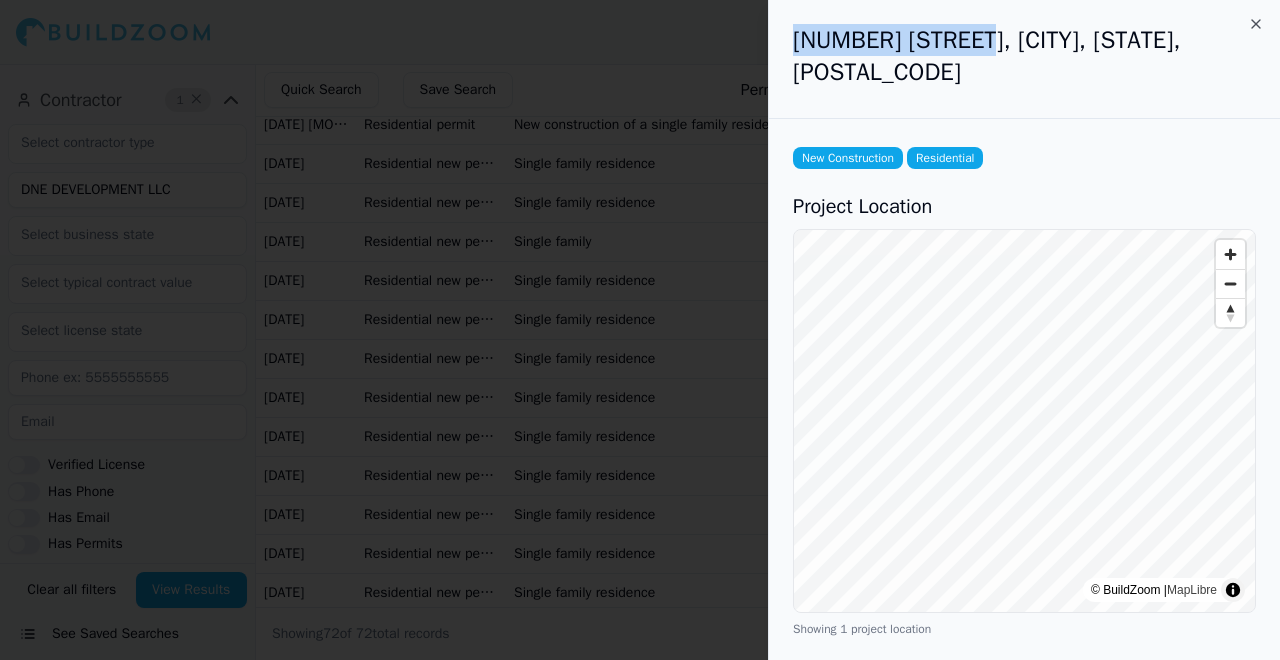 drag, startPoint x: 794, startPoint y: 38, endPoint x: 957, endPoint y: 43, distance: 163.07668 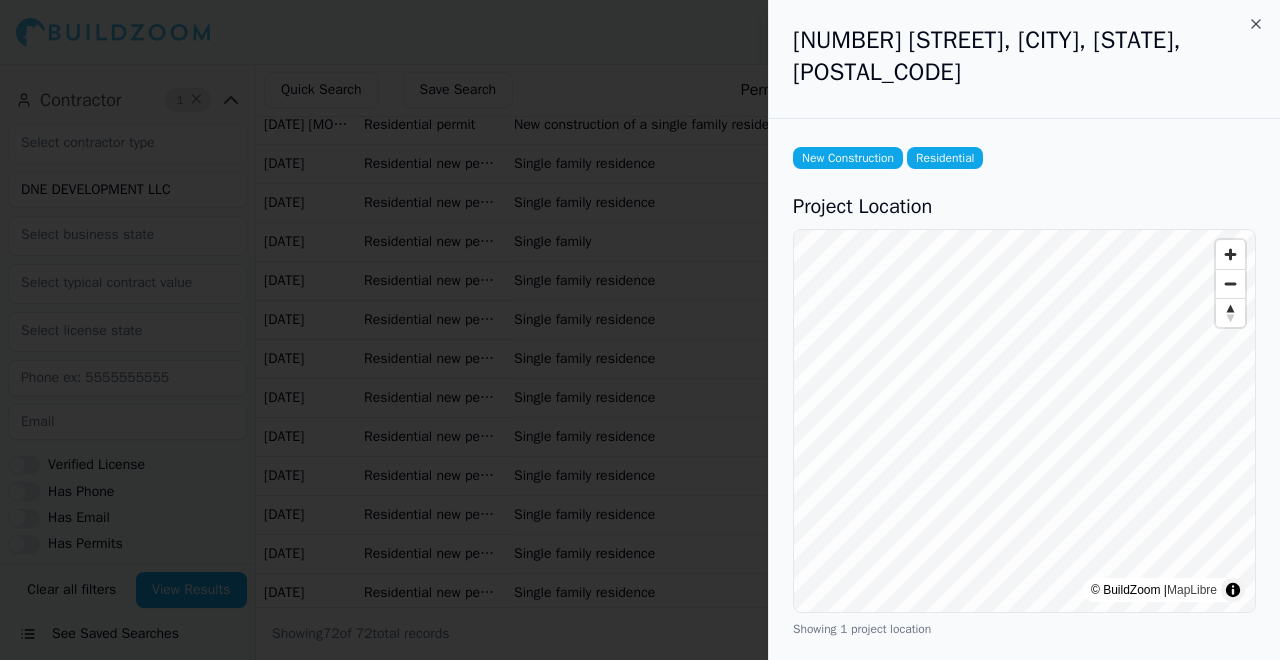 drag, startPoint x: 1094, startPoint y: 85, endPoint x: 1123, endPoint y: 115, distance: 41.725292 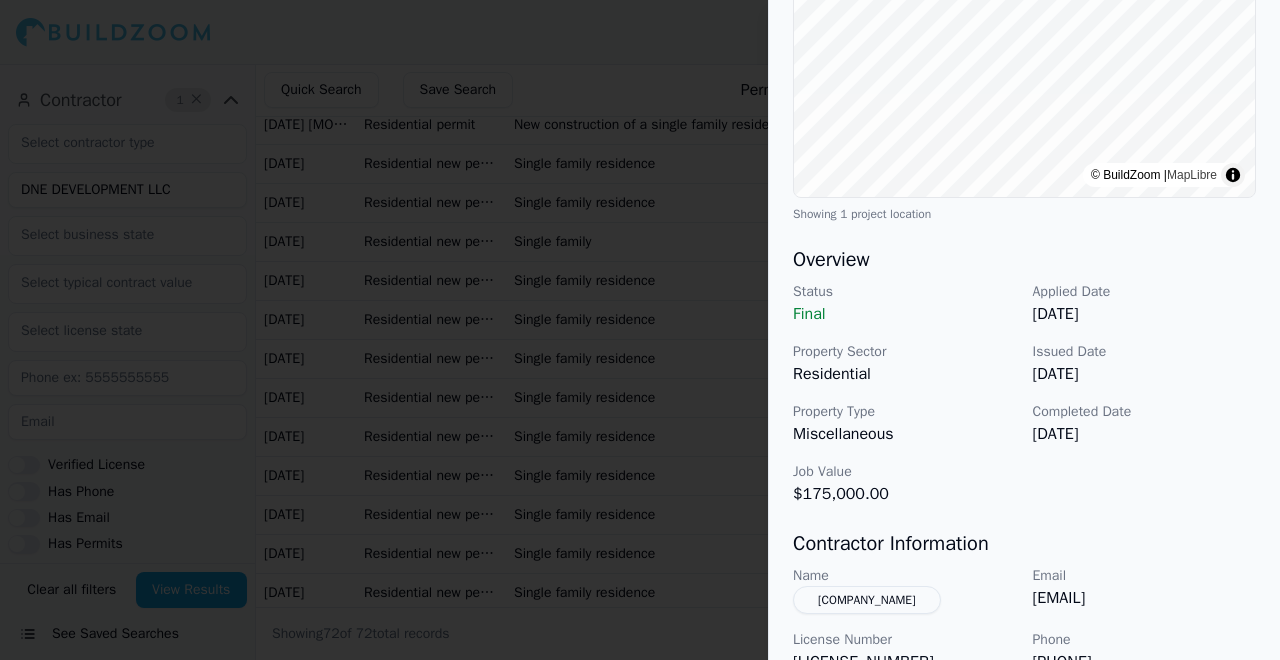 scroll, scrollTop: 573, scrollLeft: 0, axis: vertical 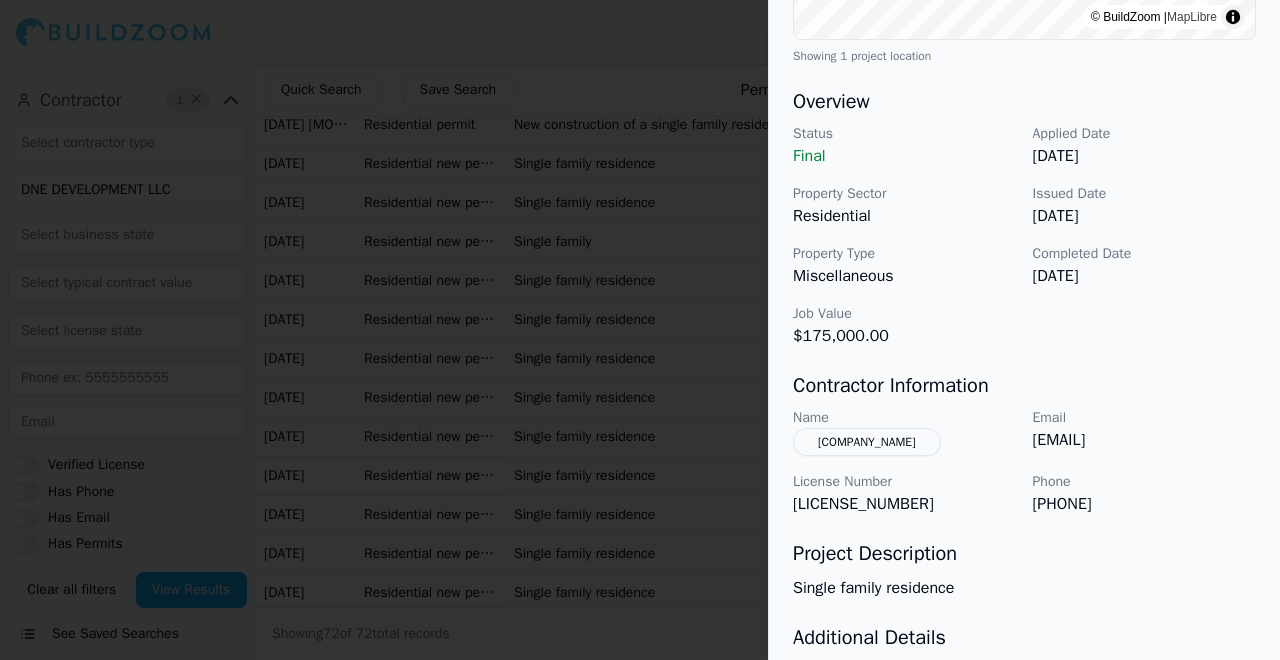 click on "Contractor Information" at bounding box center [1024, 386] 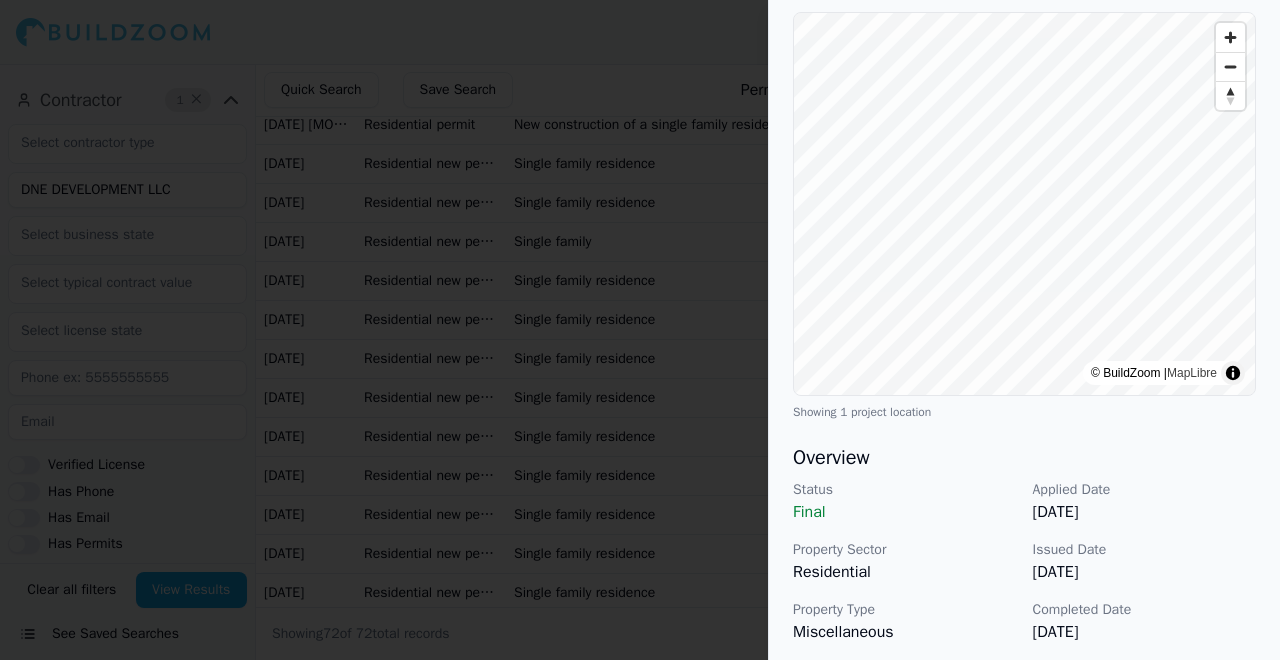 scroll, scrollTop: 669, scrollLeft: 0, axis: vertical 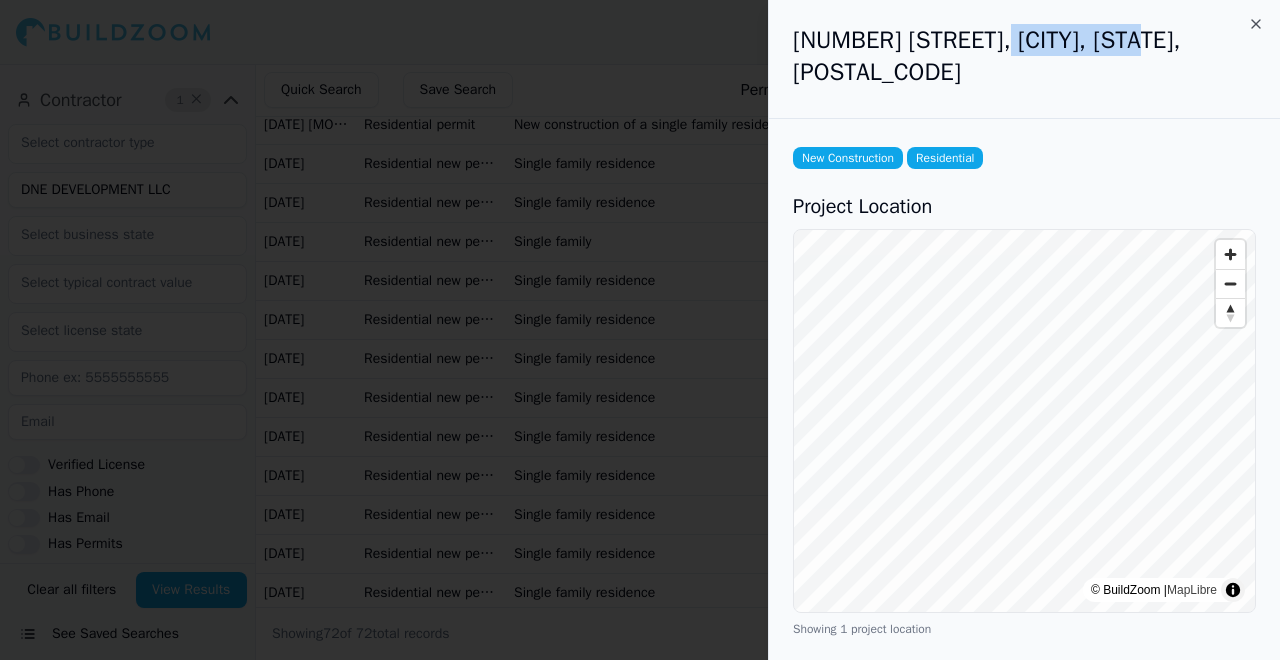 drag, startPoint x: 987, startPoint y: 37, endPoint x: 1118, endPoint y: 38, distance: 131.00381 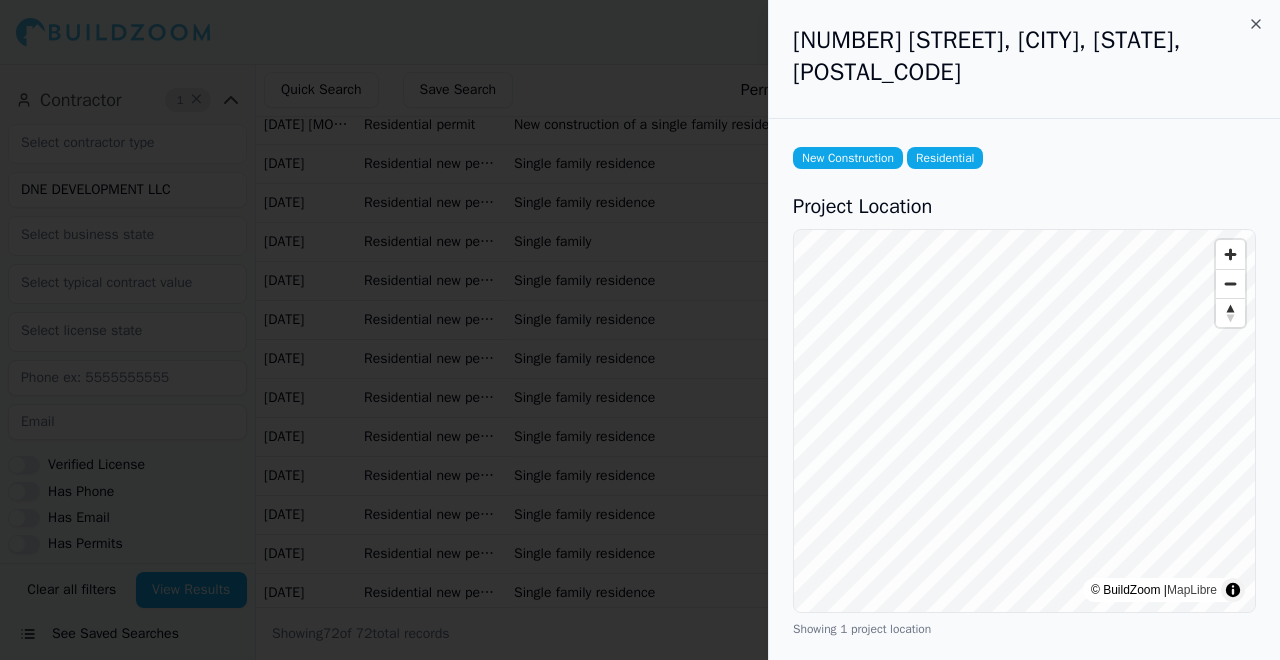 click on "Project Location" at bounding box center (1024, 207) 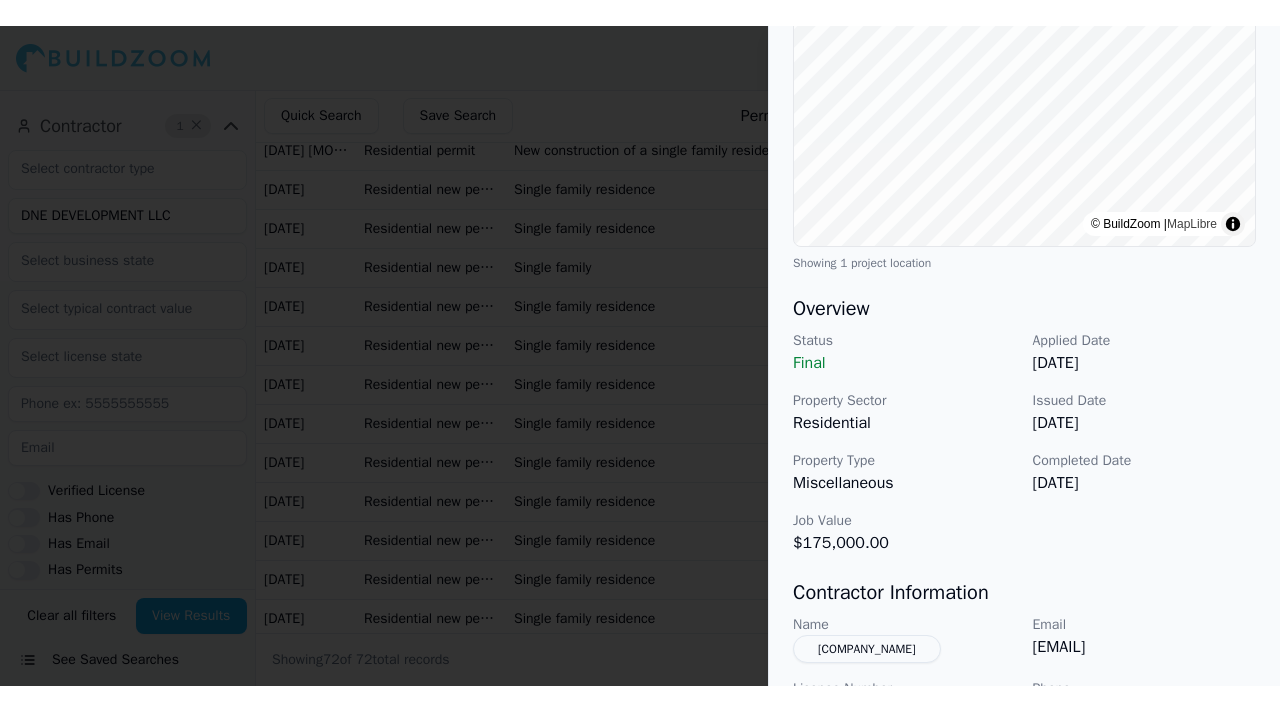 scroll, scrollTop: 669, scrollLeft: 0, axis: vertical 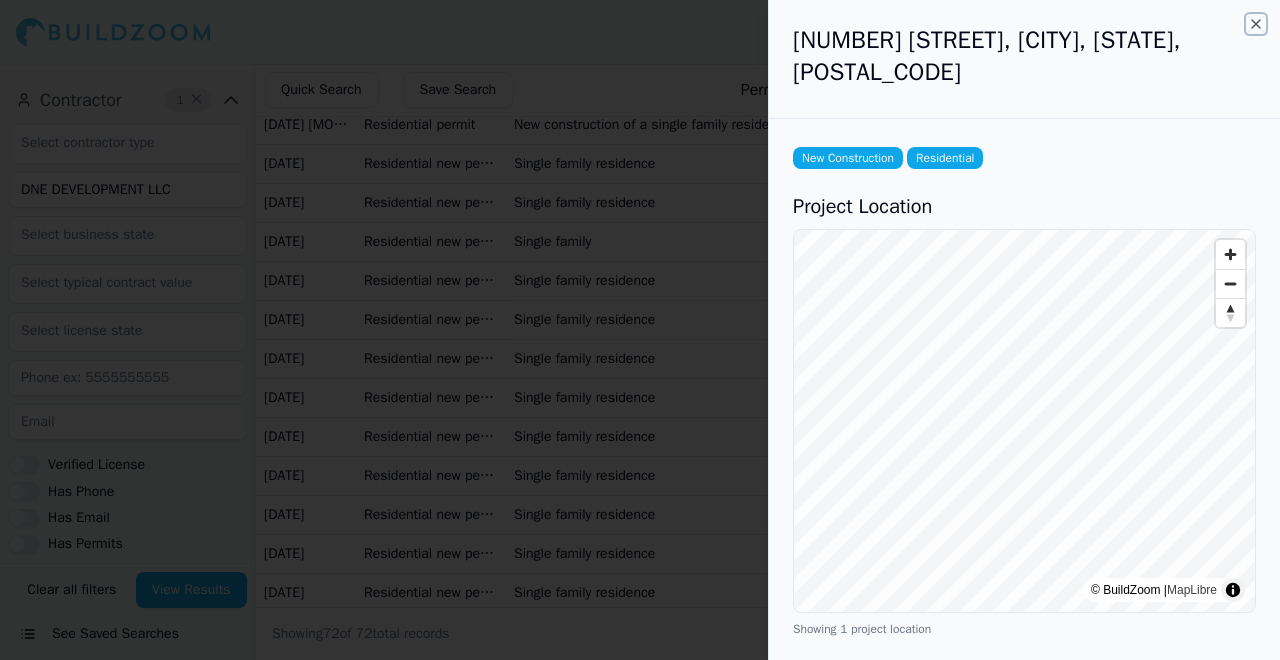 click 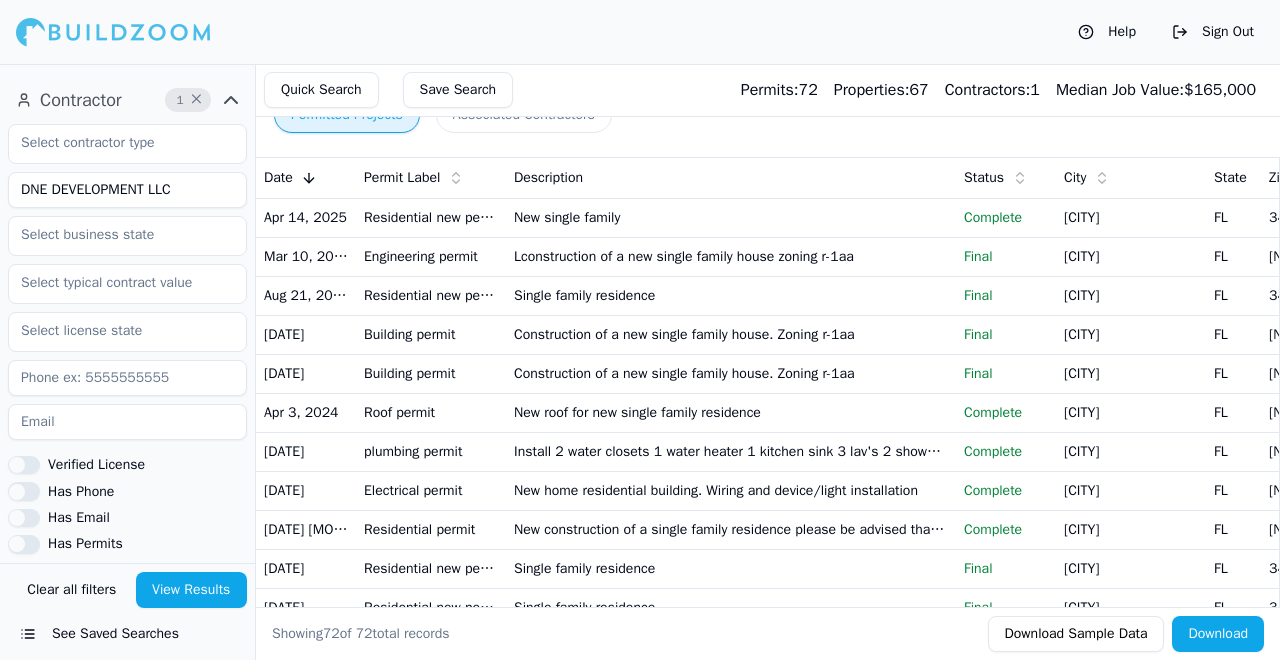 scroll, scrollTop: 0, scrollLeft: 0, axis: both 